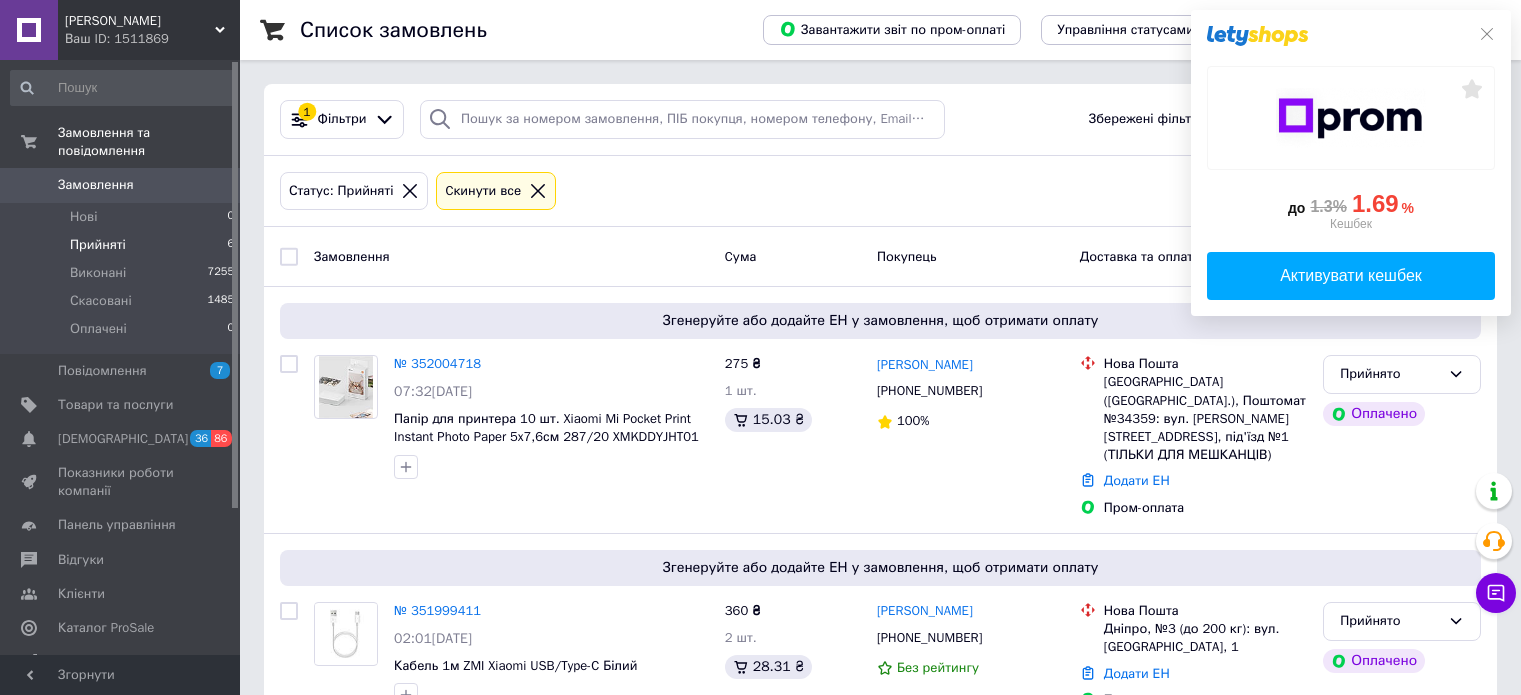 scroll, scrollTop: 0, scrollLeft: 0, axis: both 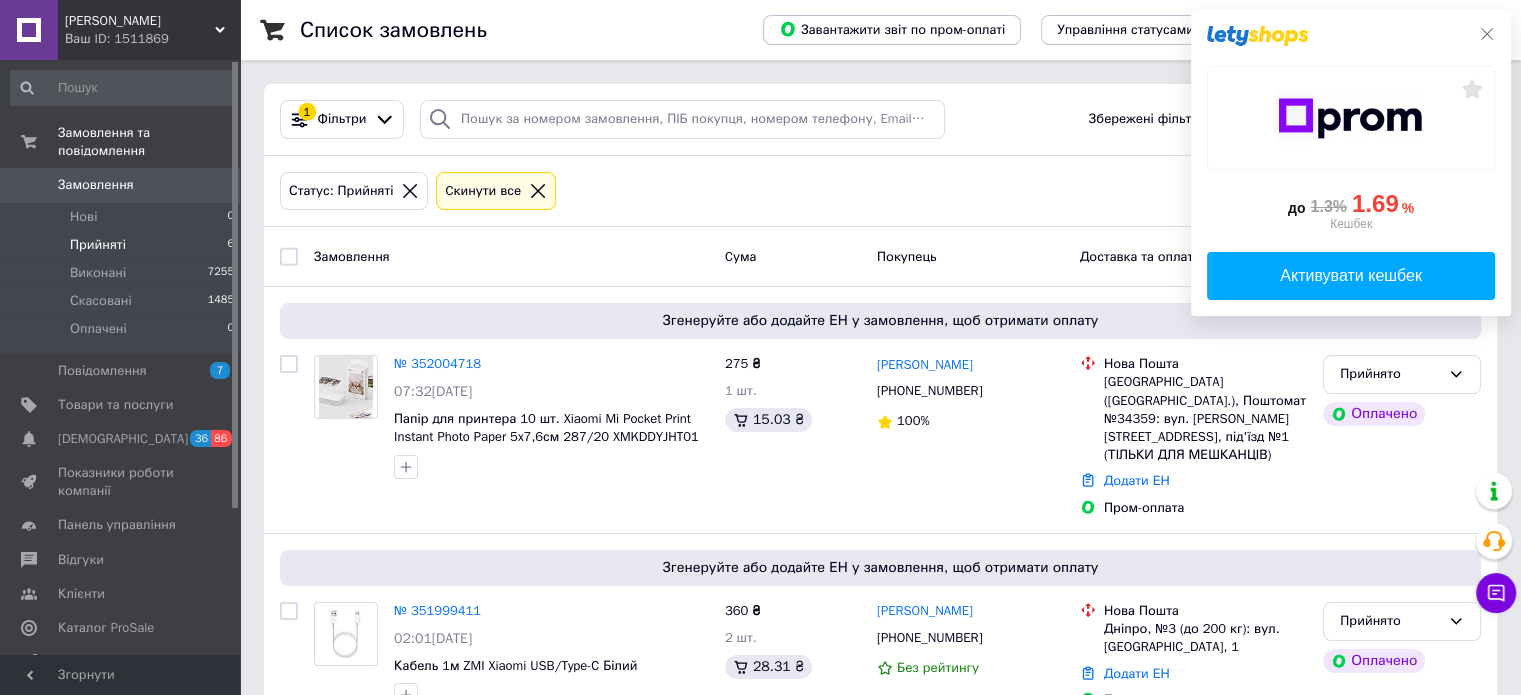 click 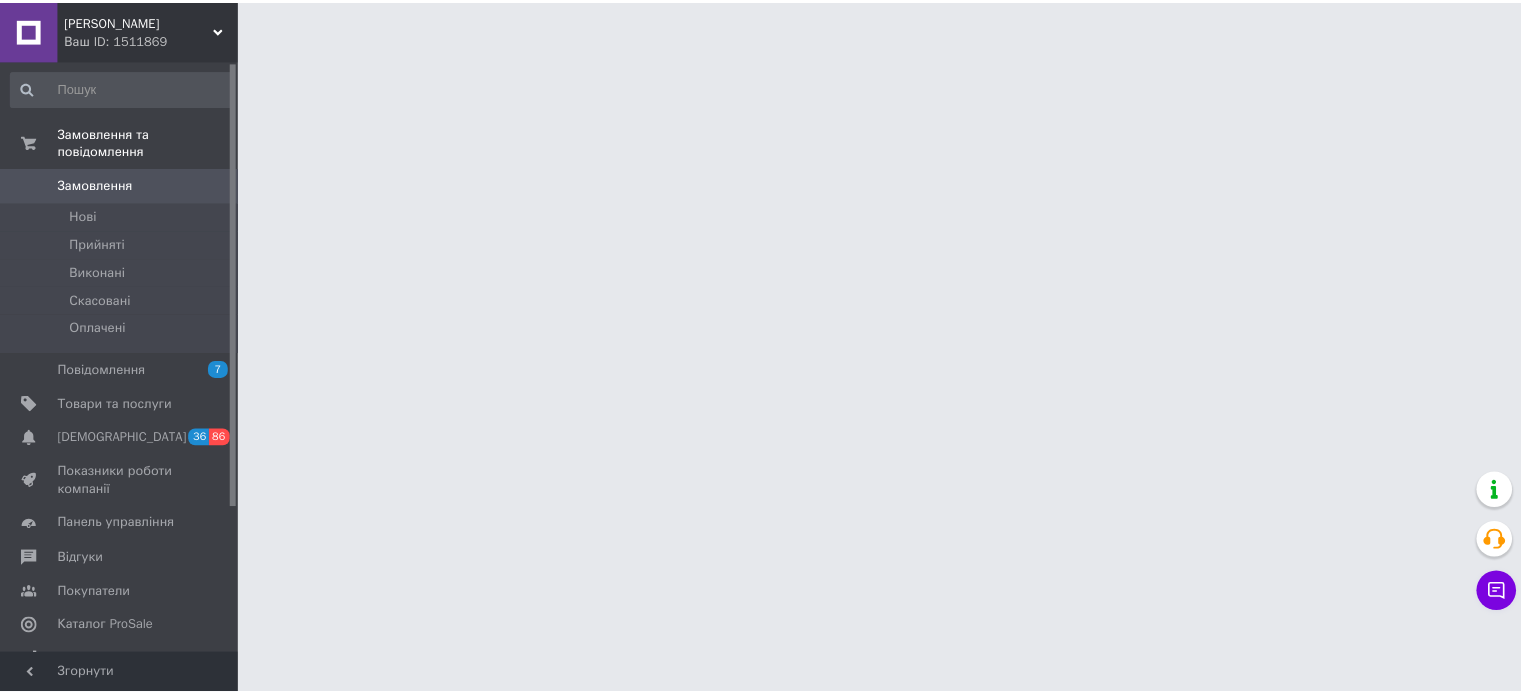 scroll, scrollTop: 0, scrollLeft: 0, axis: both 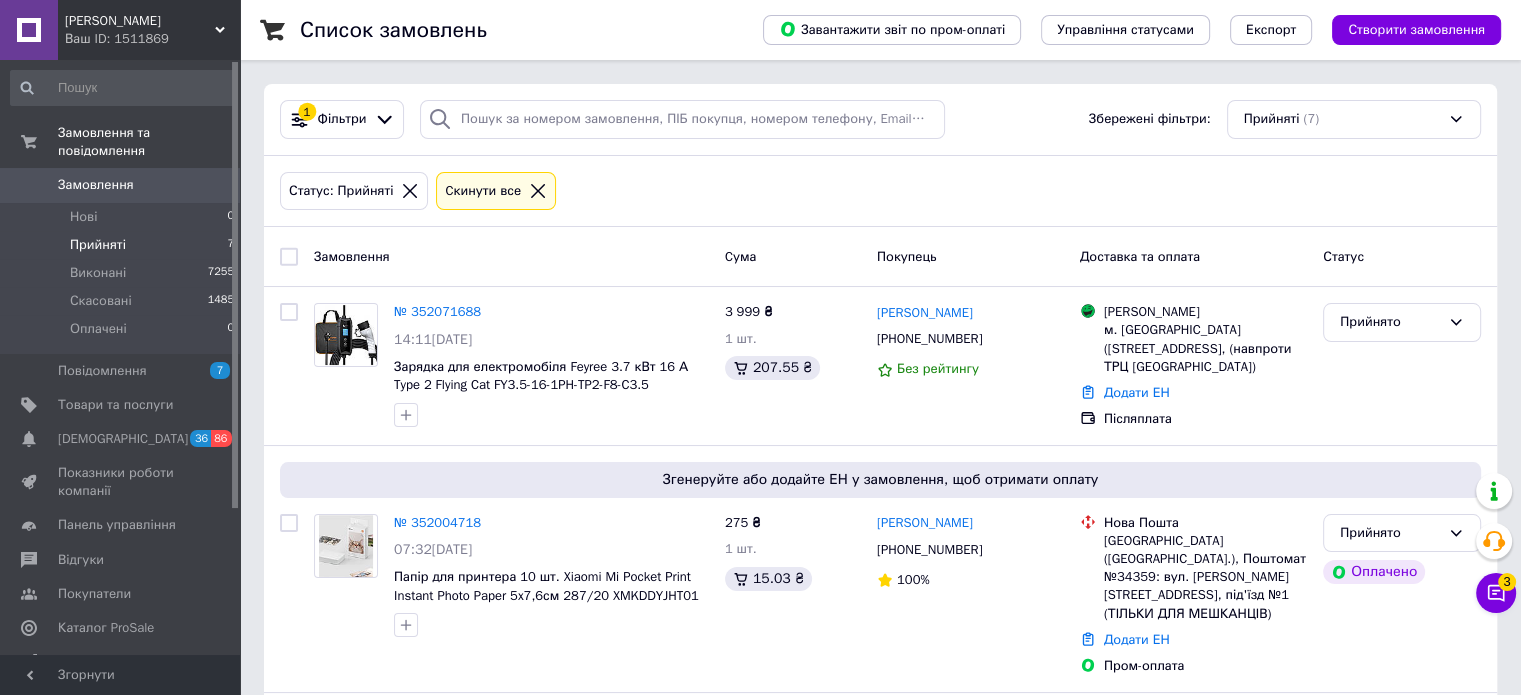 click on "Прийняті" at bounding box center (98, 245) 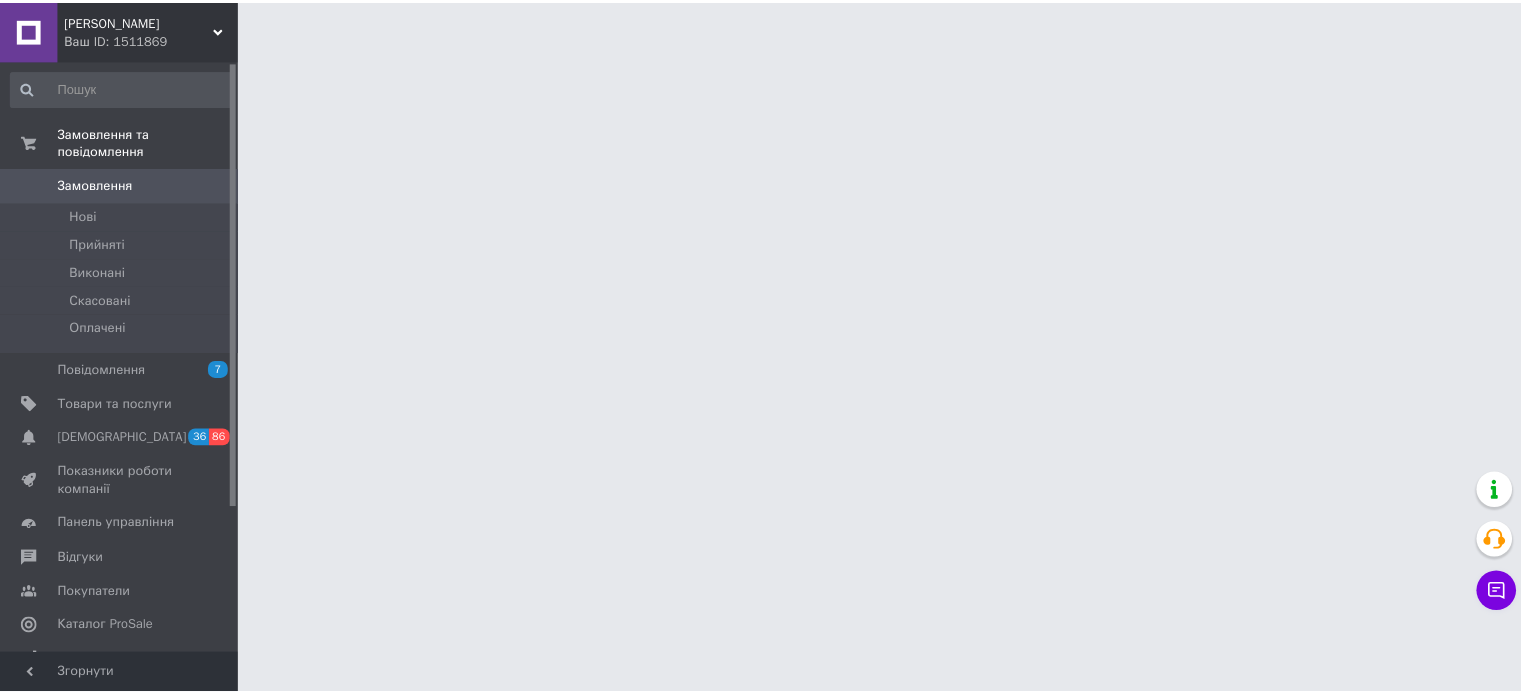 scroll, scrollTop: 0, scrollLeft: 0, axis: both 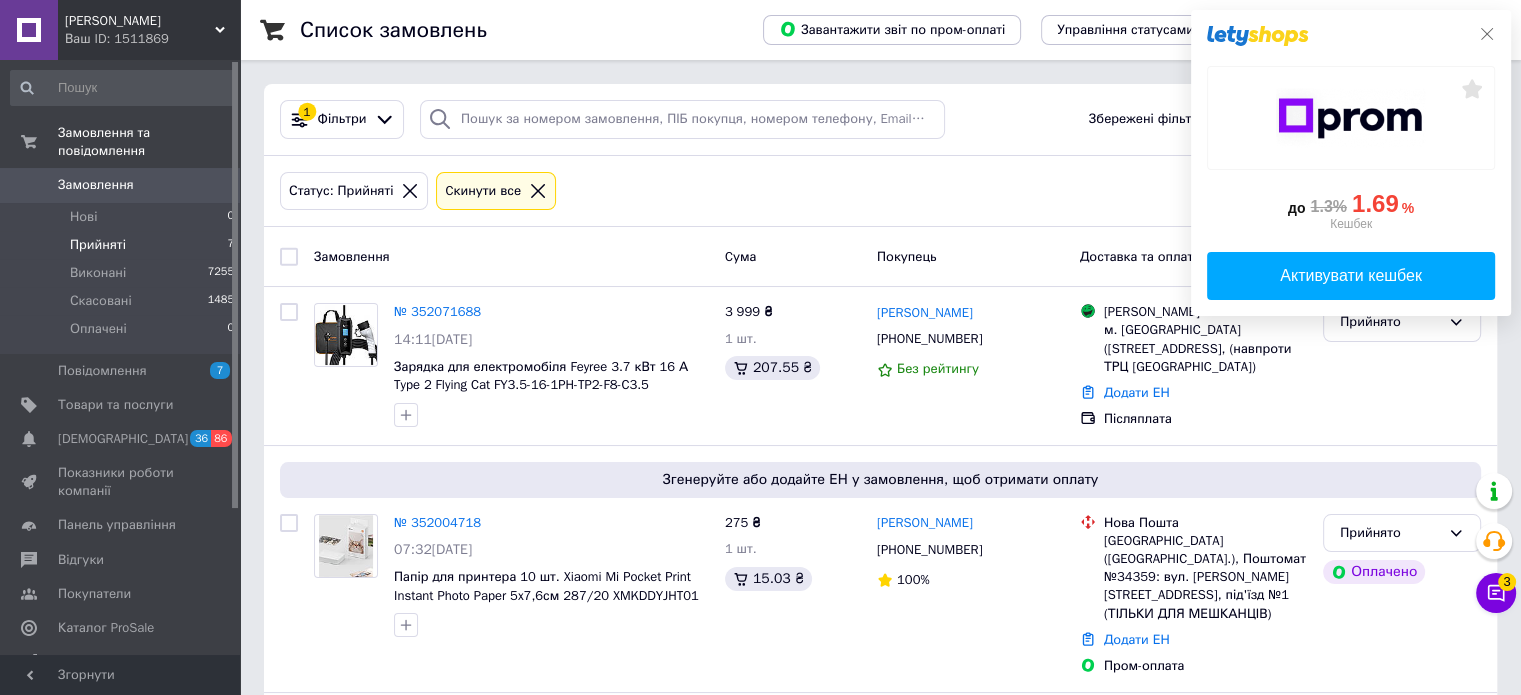 click 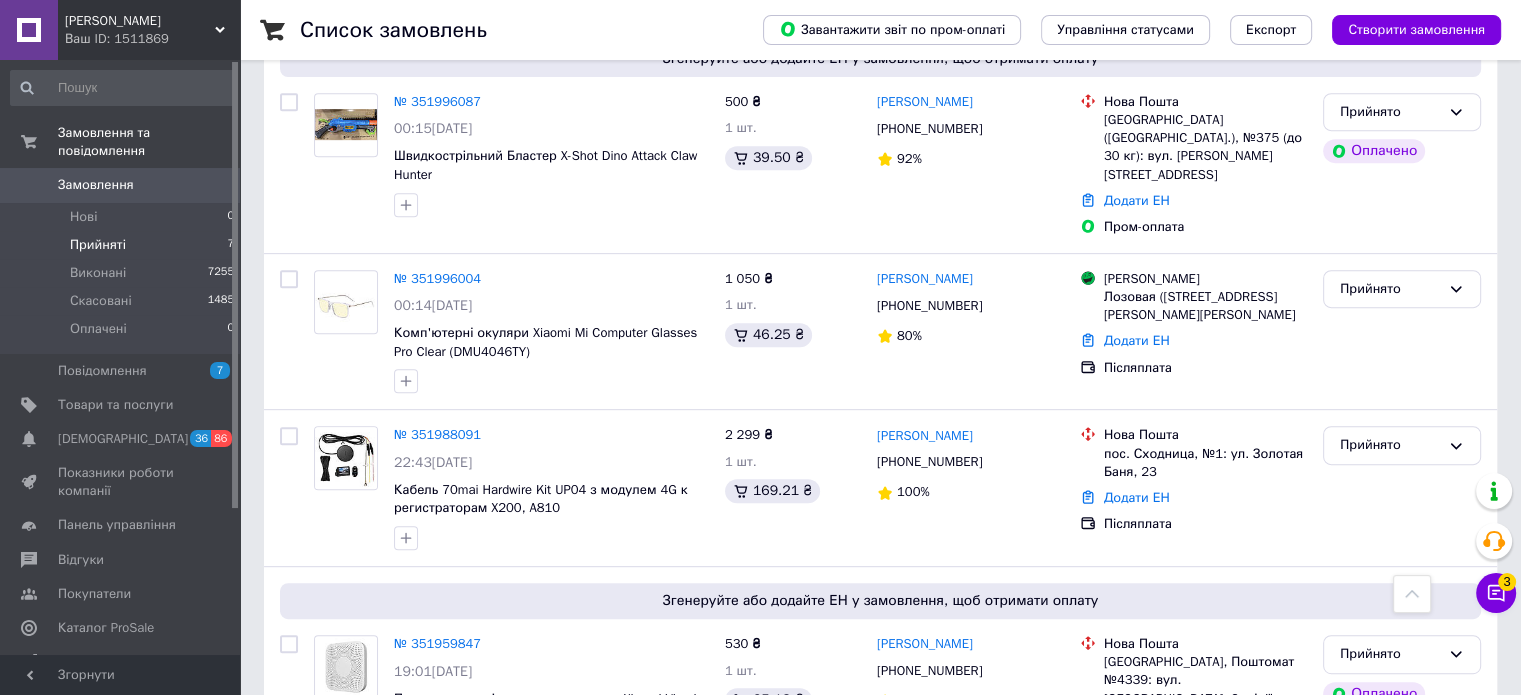 scroll, scrollTop: 927, scrollLeft: 0, axis: vertical 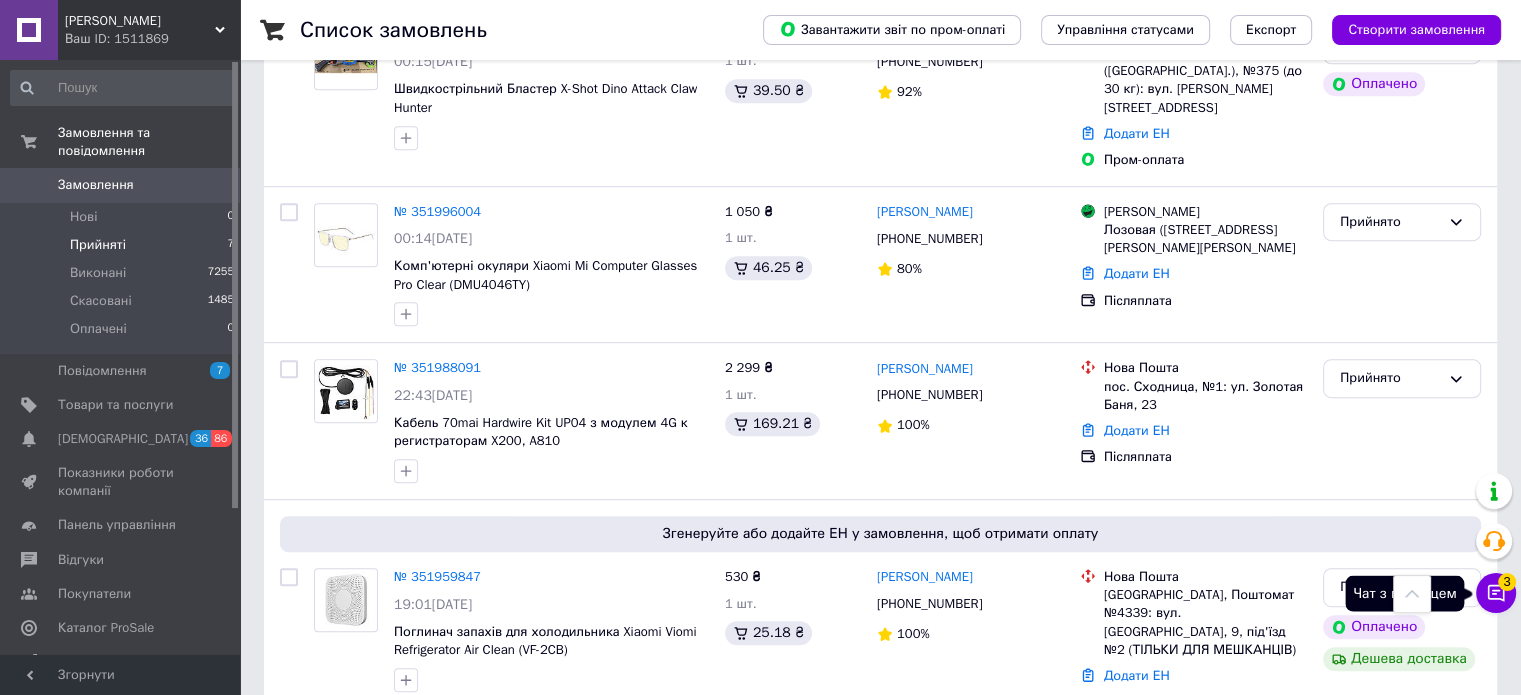 click 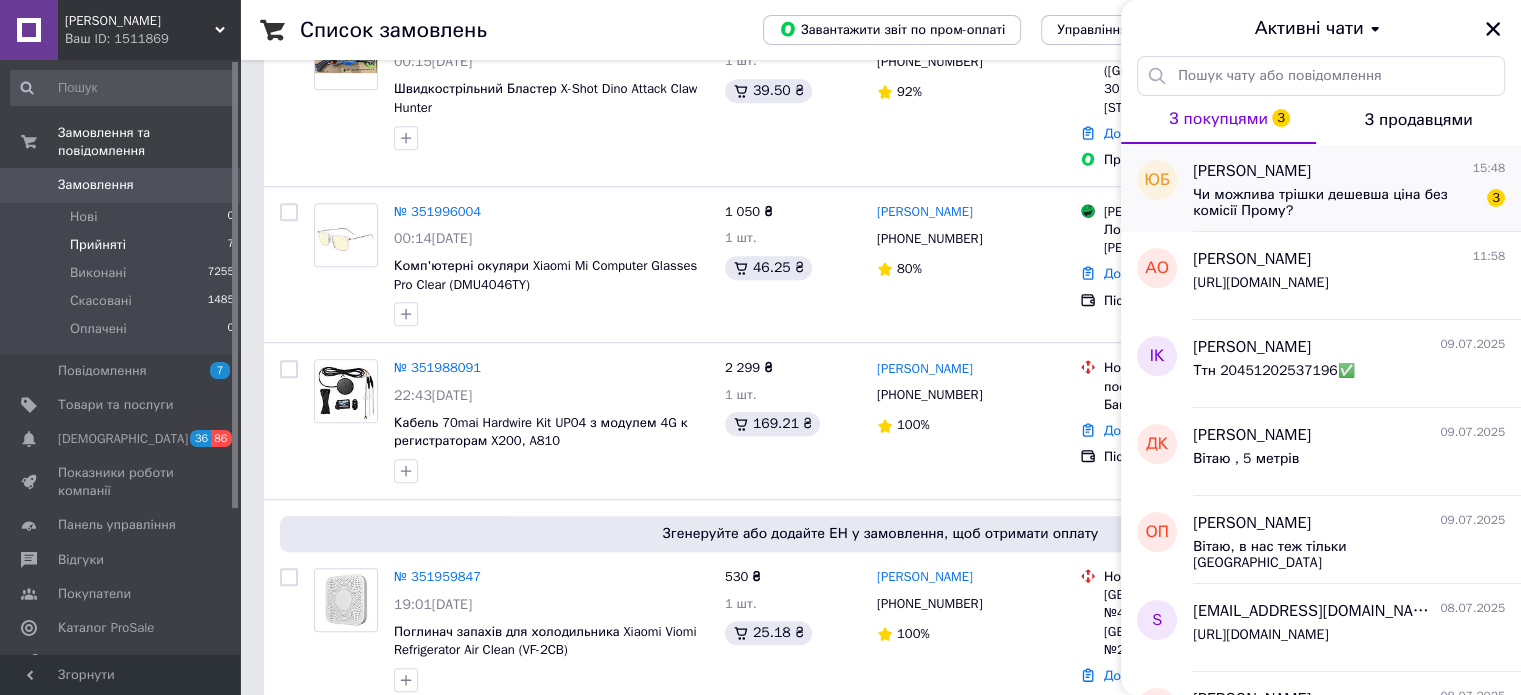 click on "Чи можлива трішки дешевша ціна без комісії Прому?" at bounding box center [1335, 203] 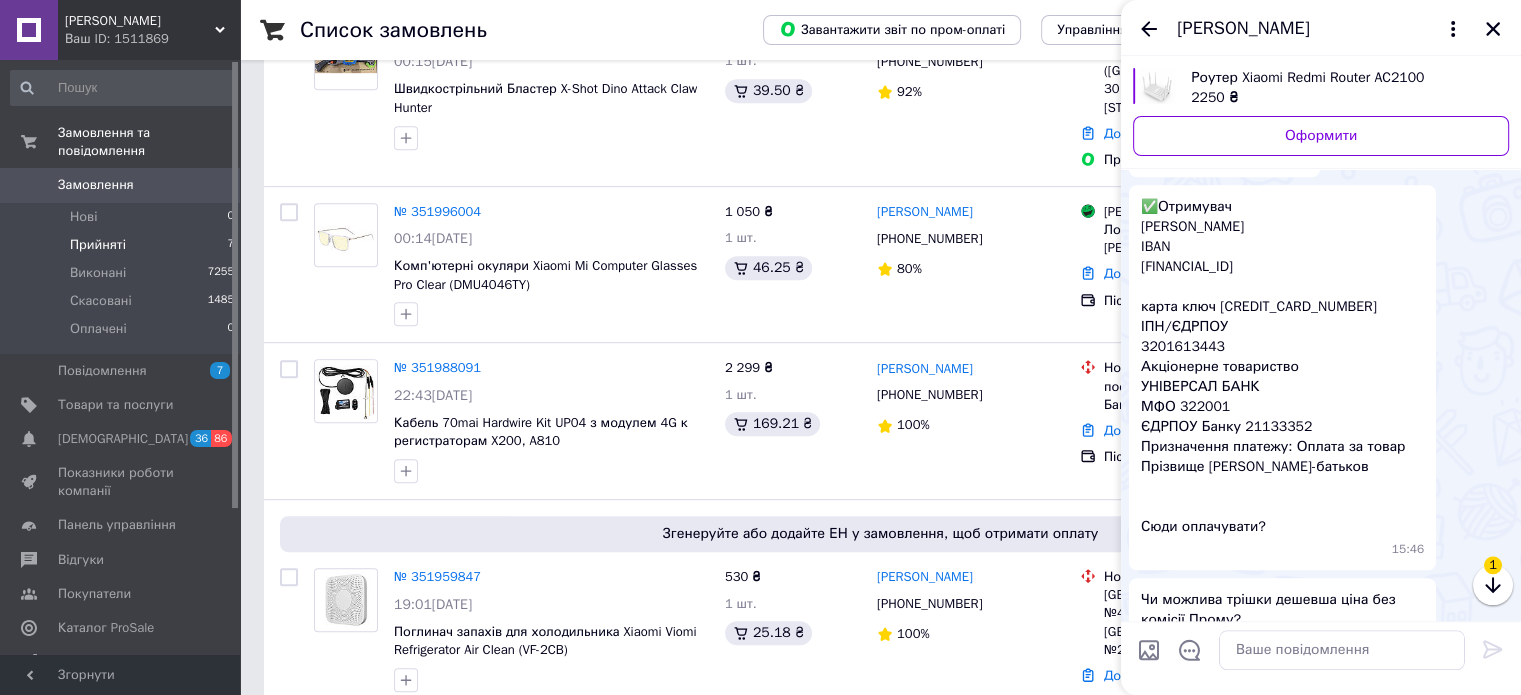 scroll, scrollTop: 1804, scrollLeft: 0, axis: vertical 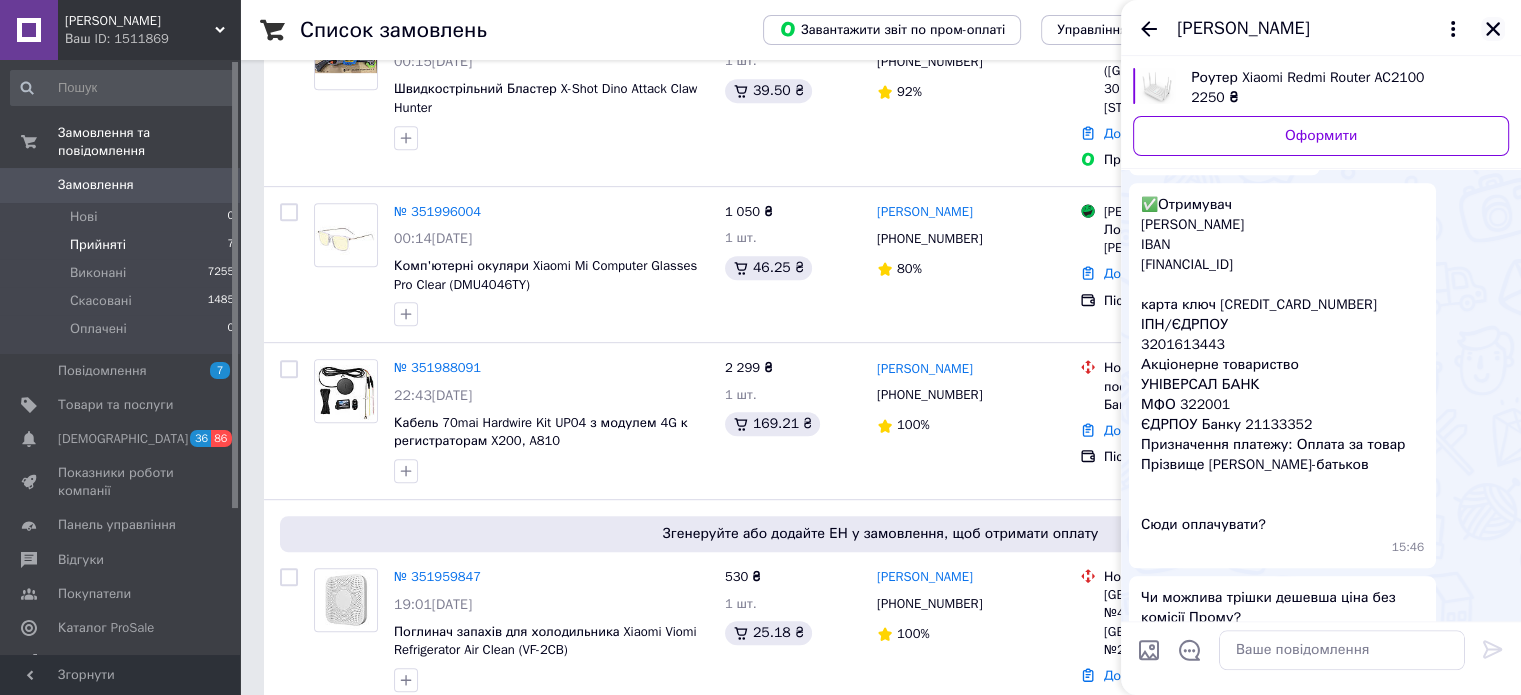 click 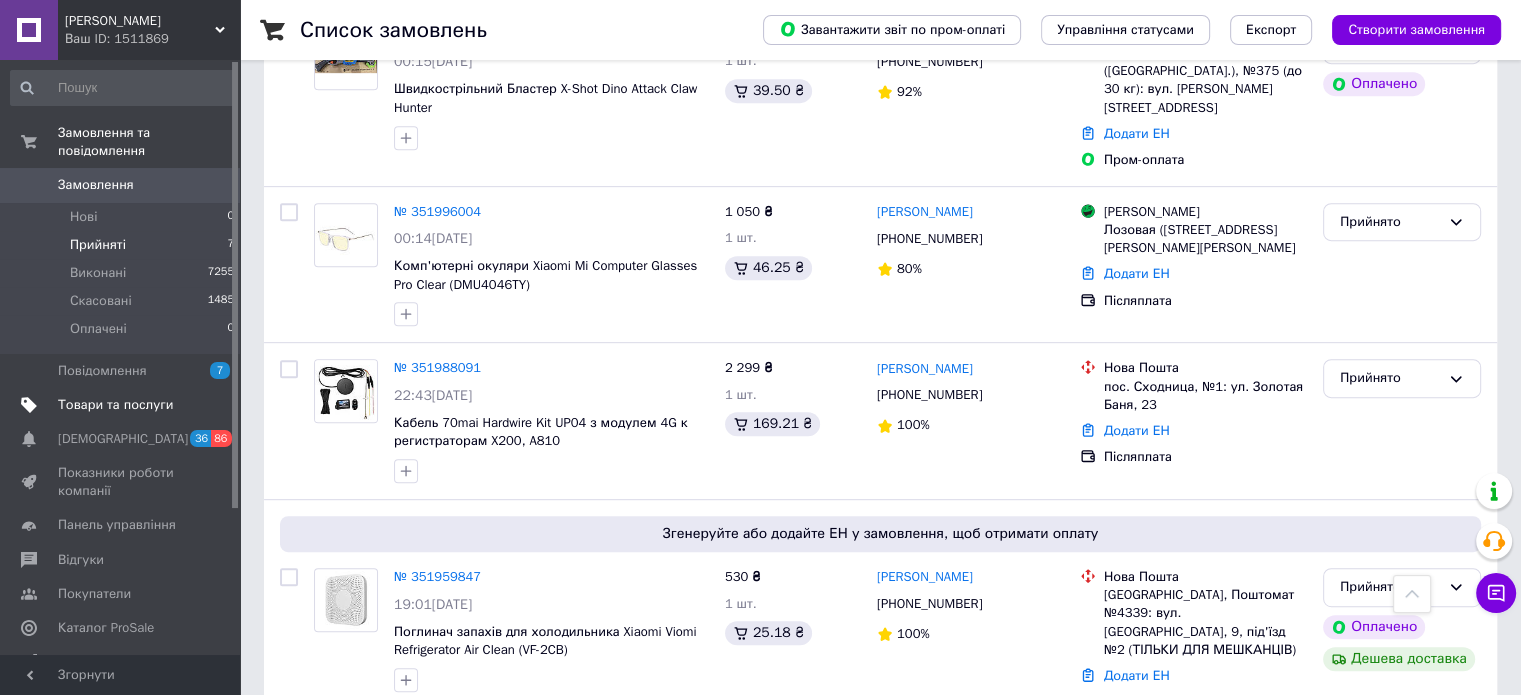 click on "Товари та послуги" at bounding box center [123, 405] 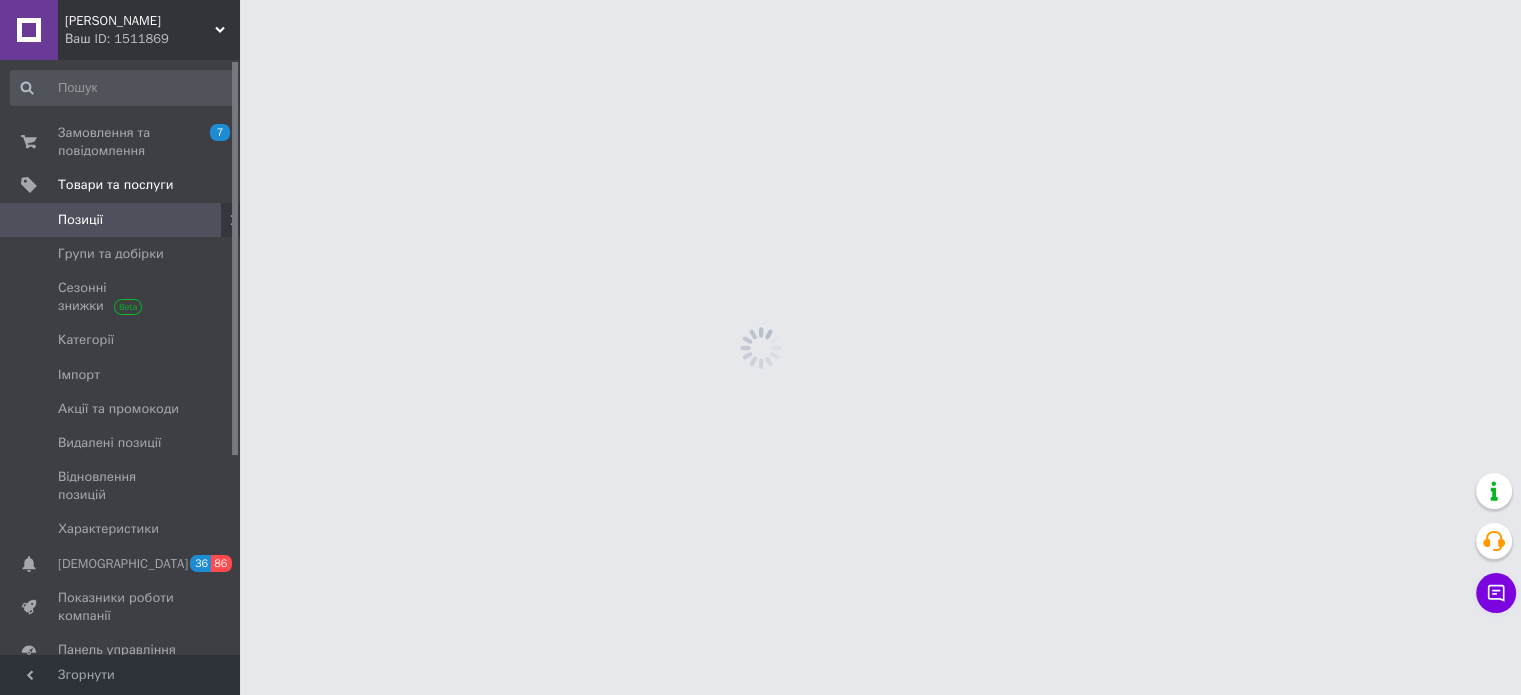 scroll, scrollTop: 0, scrollLeft: 0, axis: both 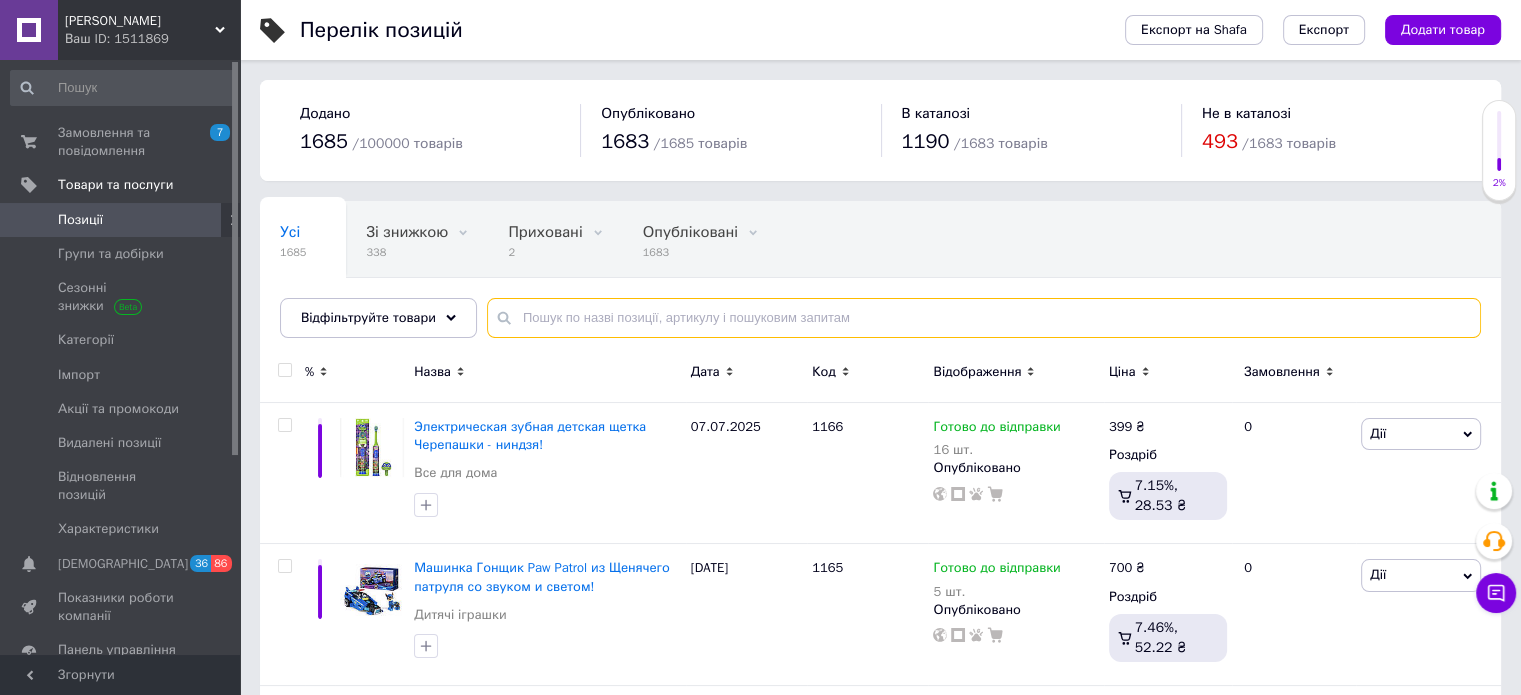 click at bounding box center [984, 318] 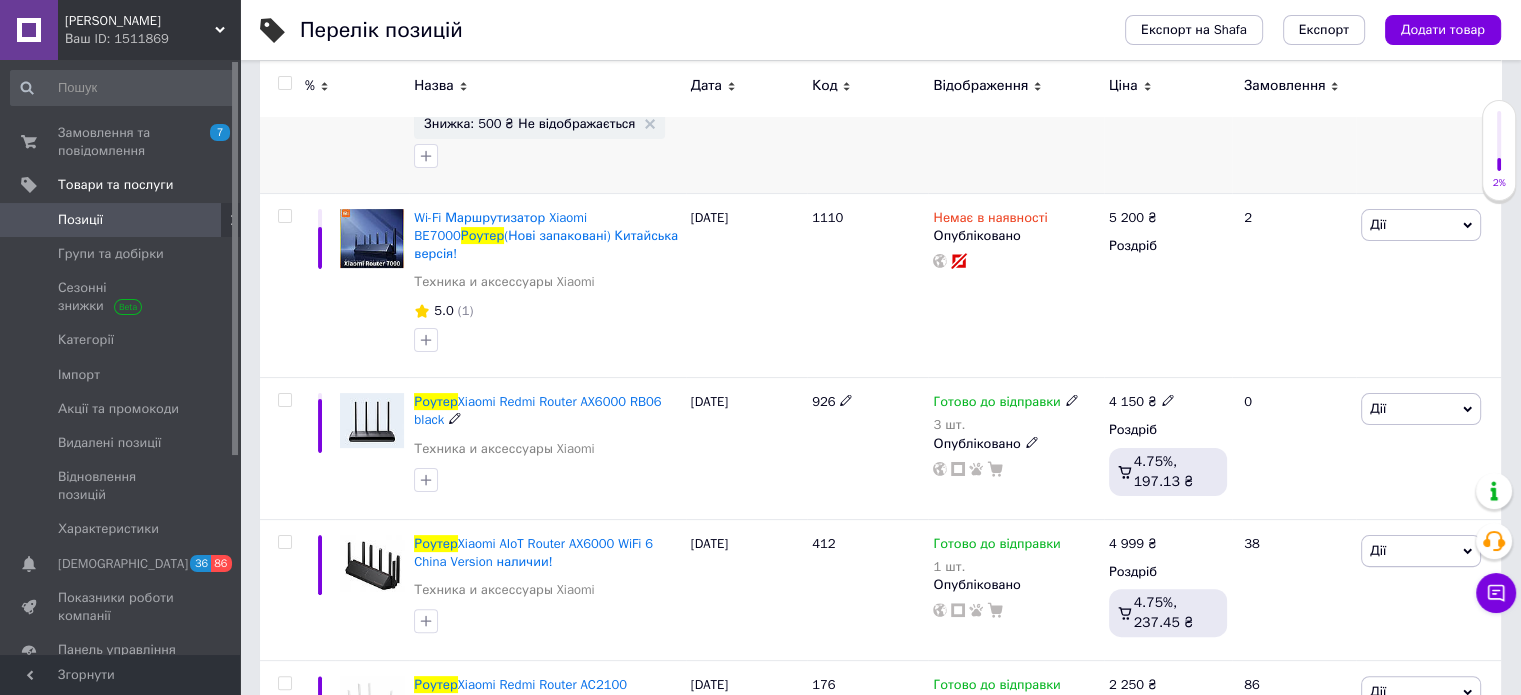 scroll, scrollTop: 600, scrollLeft: 0, axis: vertical 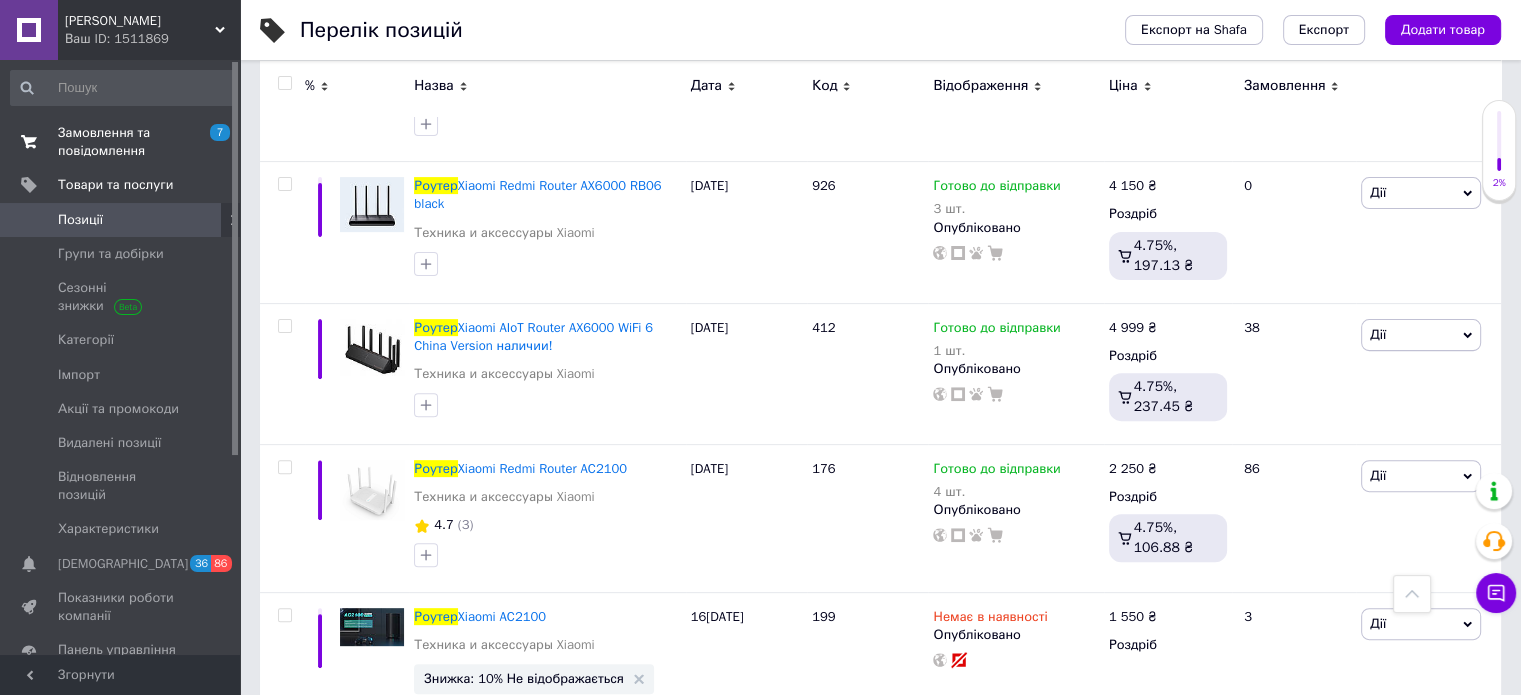type on "роутер" 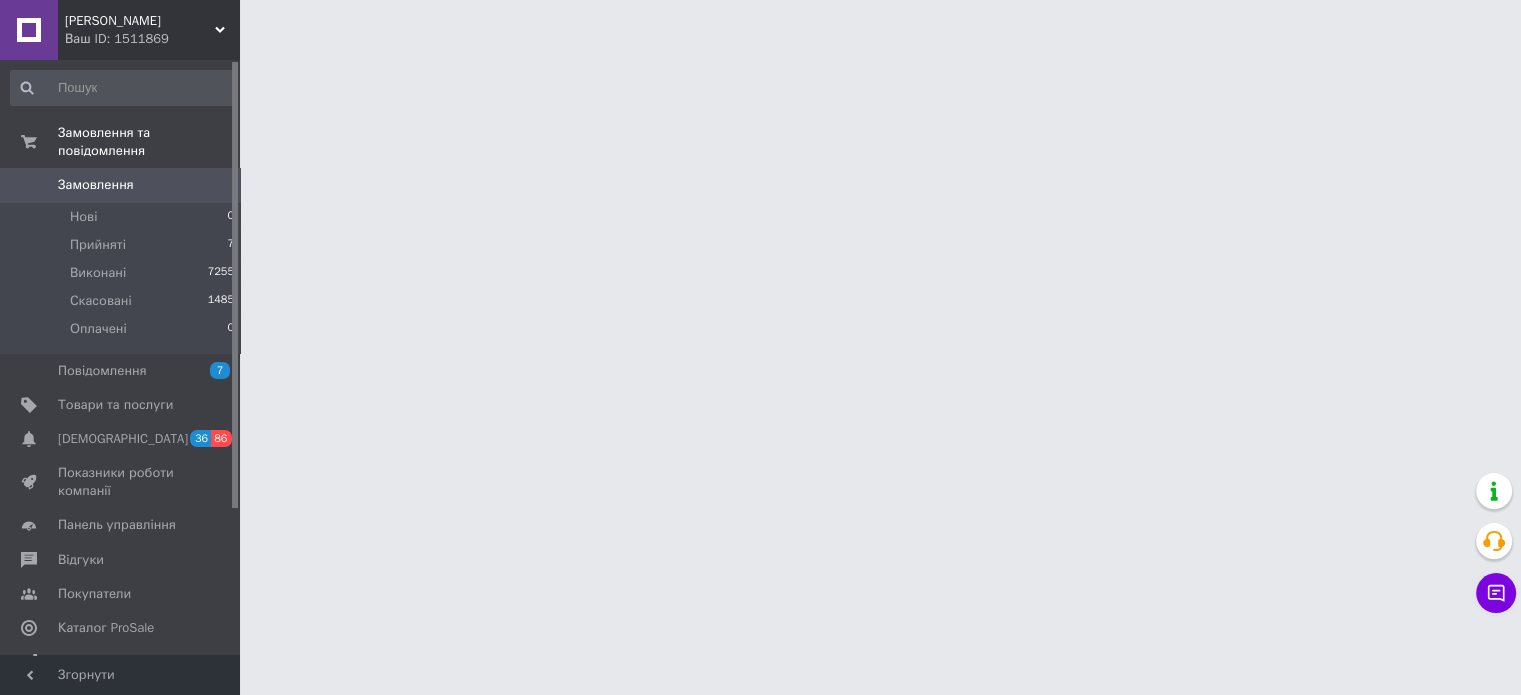 scroll, scrollTop: 0, scrollLeft: 0, axis: both 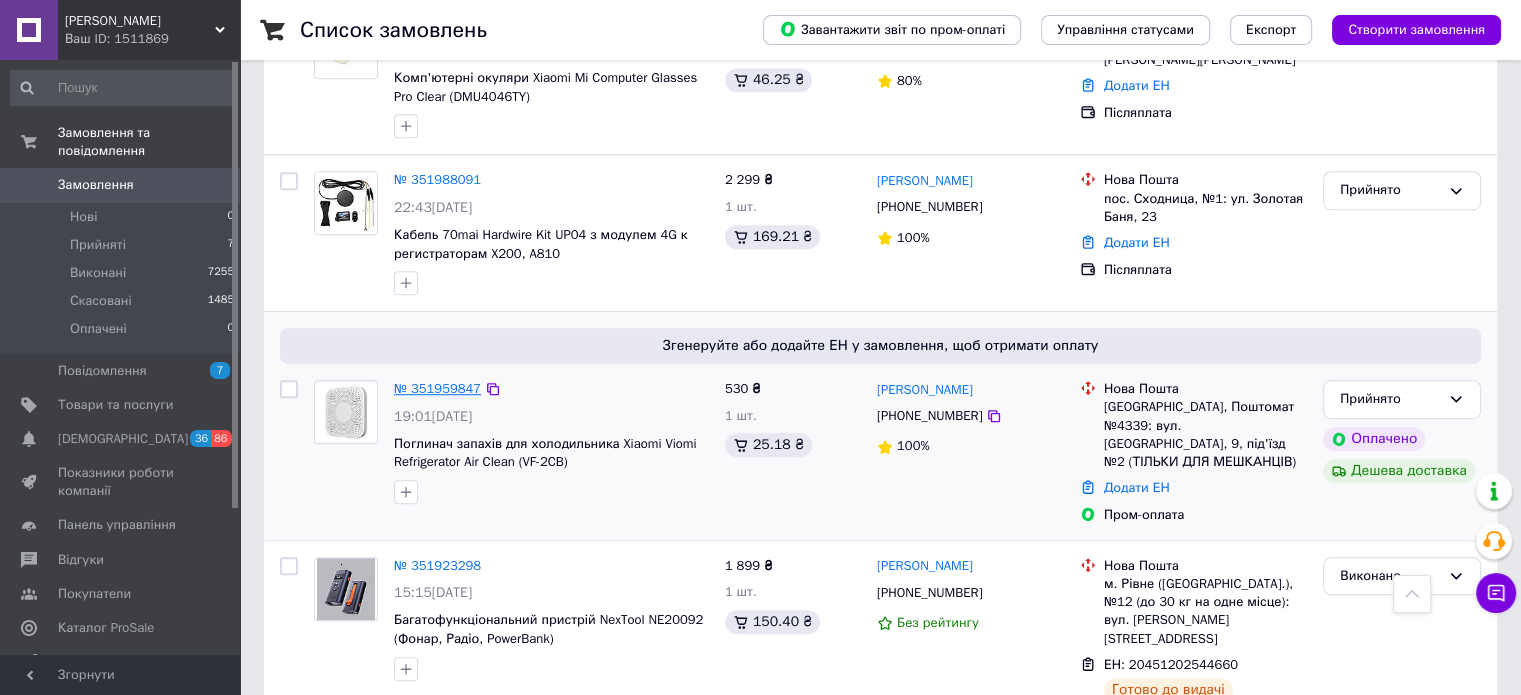 click on "№ 351959847" at bounding box center (437, 388) 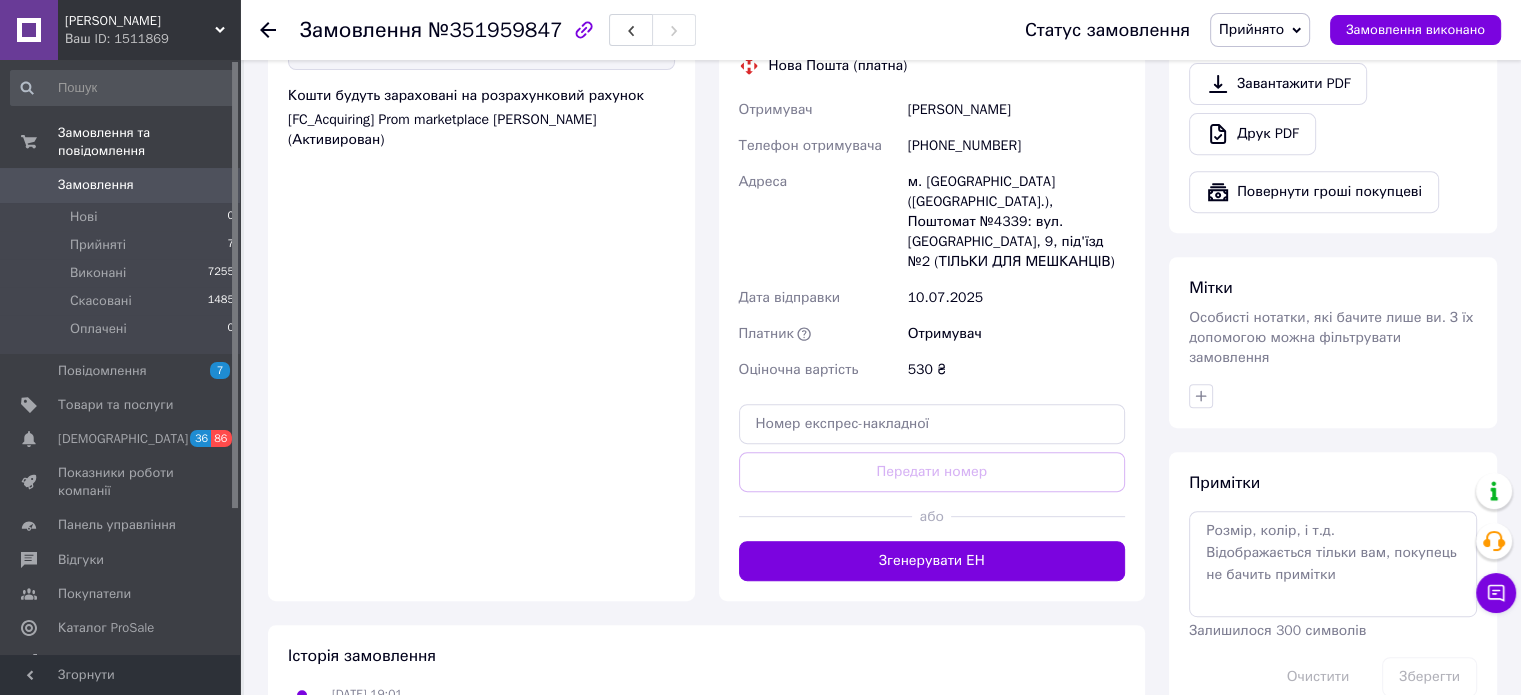 scroll, scrollTop: 800, scrollLeft: 0, axis: vertical 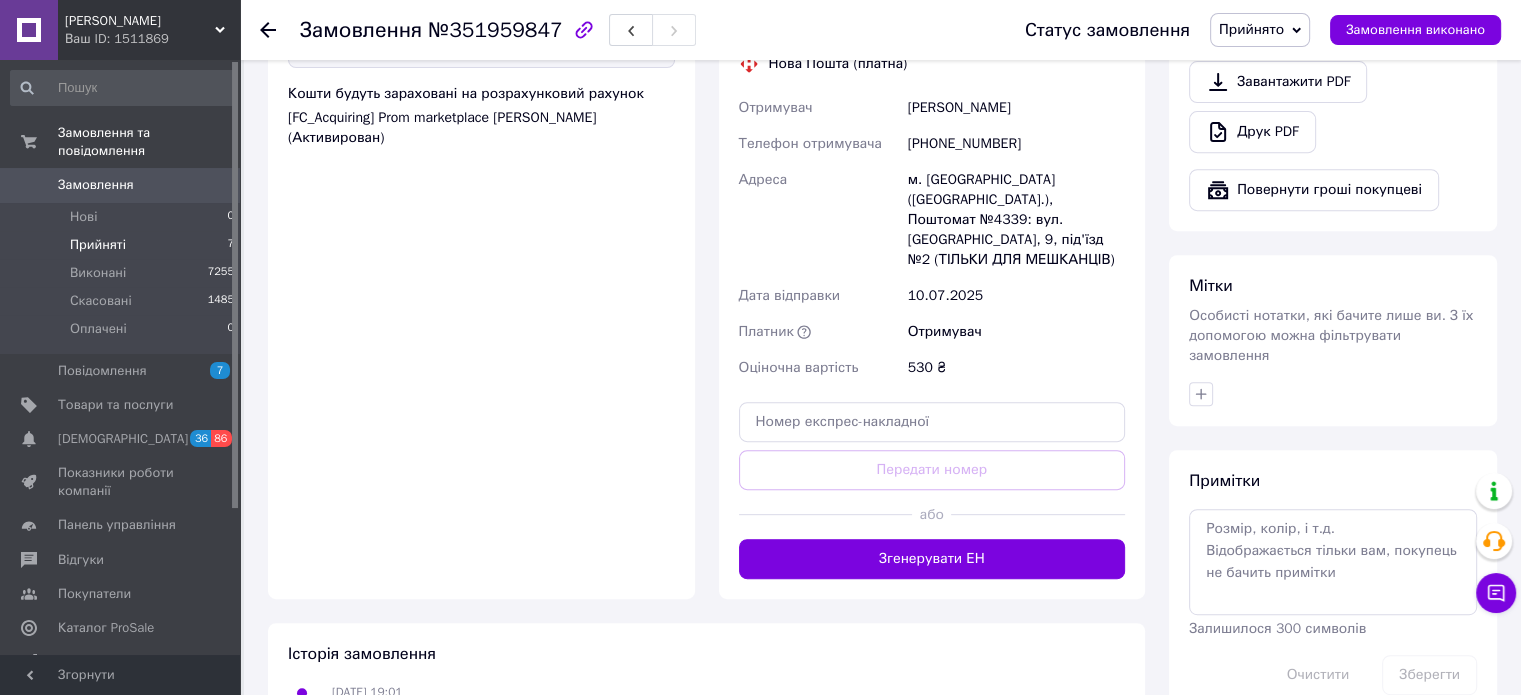 click on "Прийняті 7" at bounding box center (123, 245) 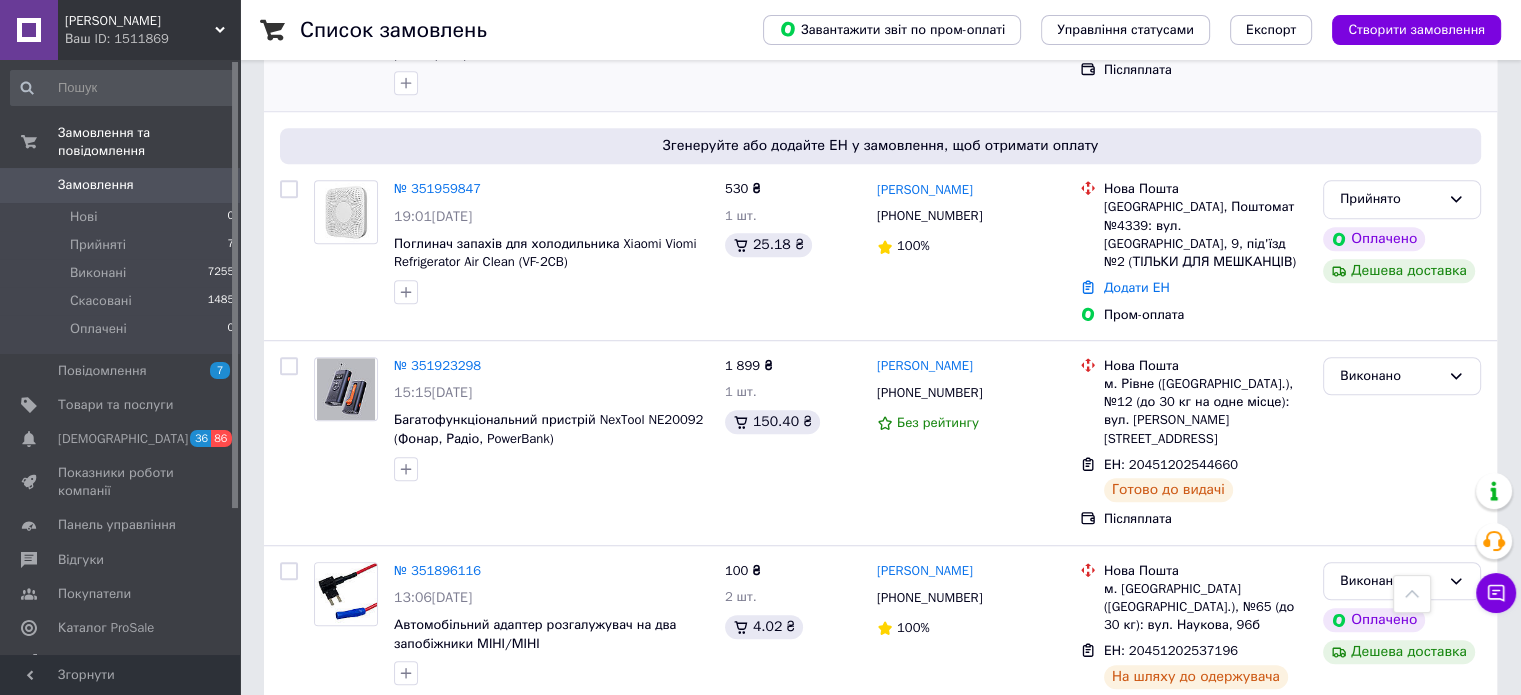 scroll, scrollTop: 1000, scrollLeft: 0, axis: vertical 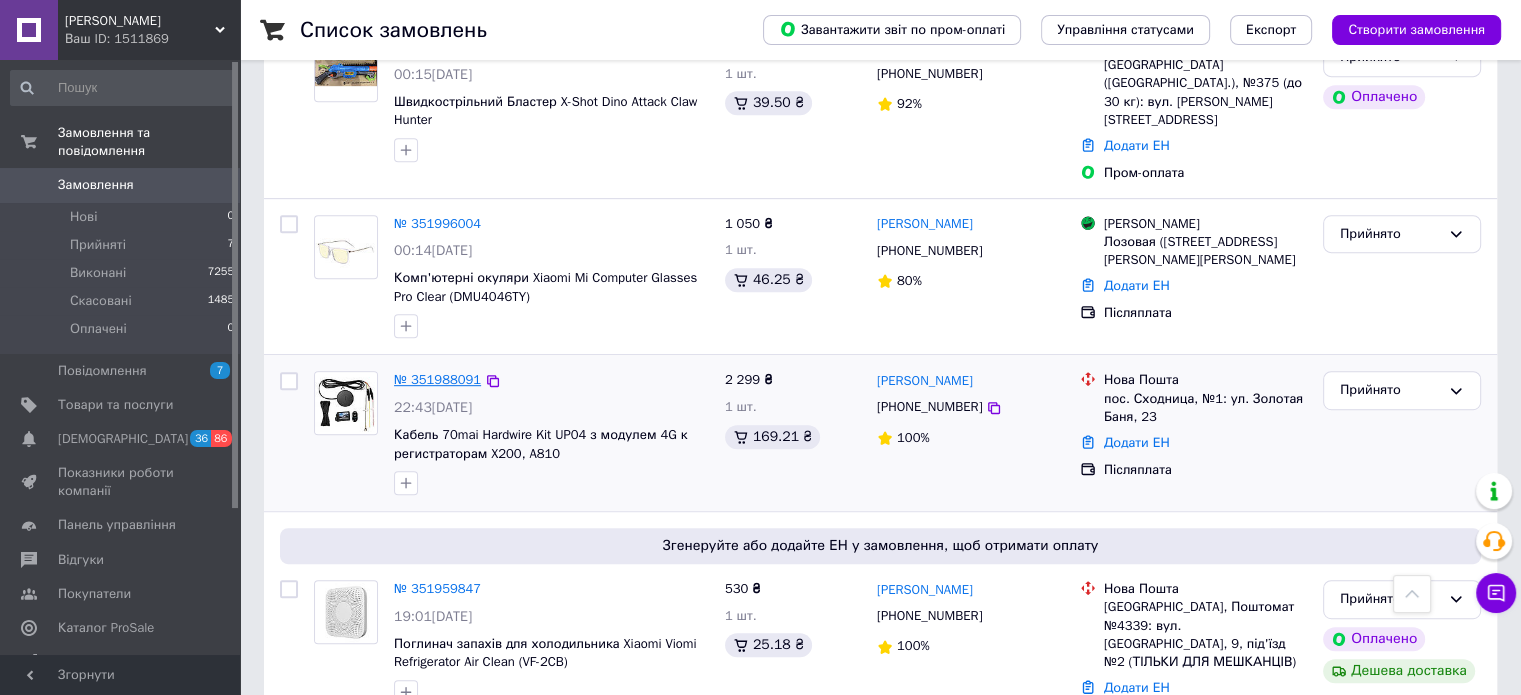 click on "№ 351988091" at bounding box center [437, 379] 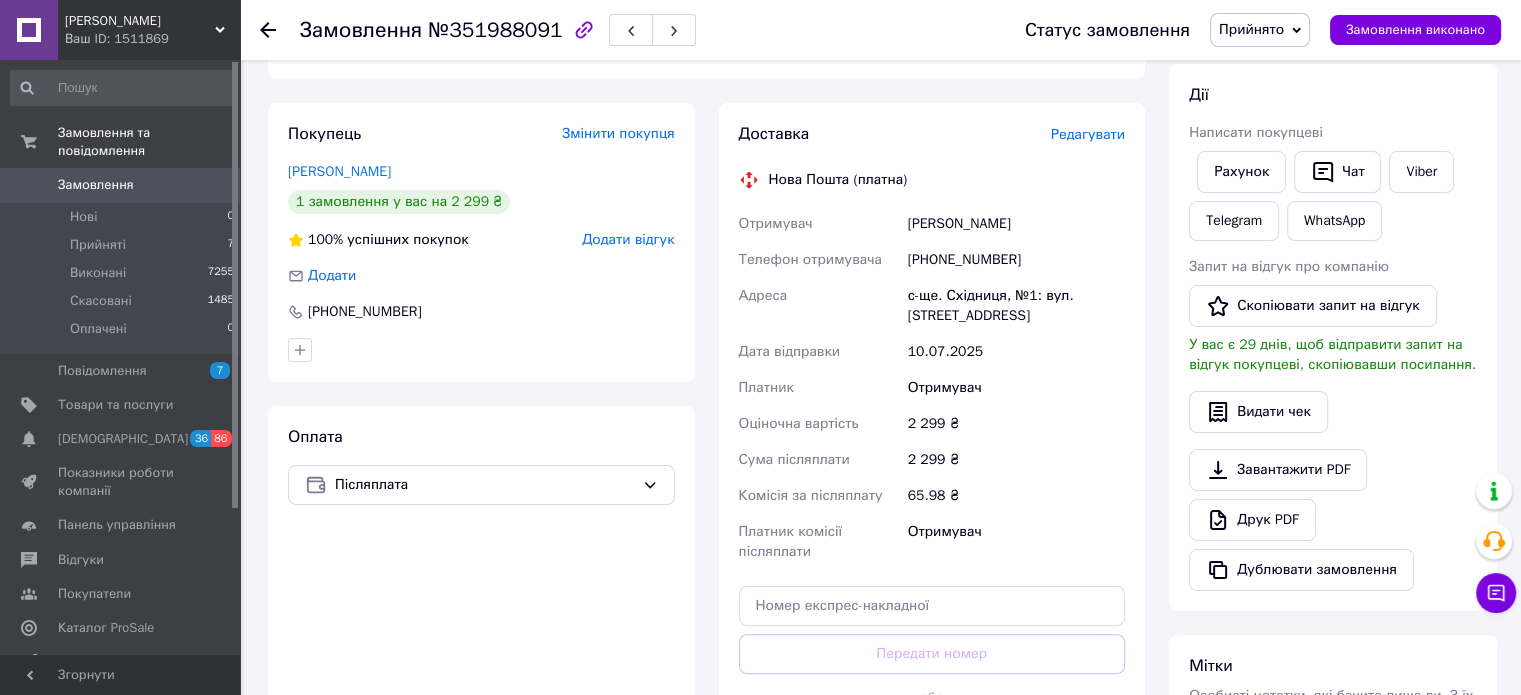 scroll, scrollTop: 736, scrollLeft: 0, axis: vertical 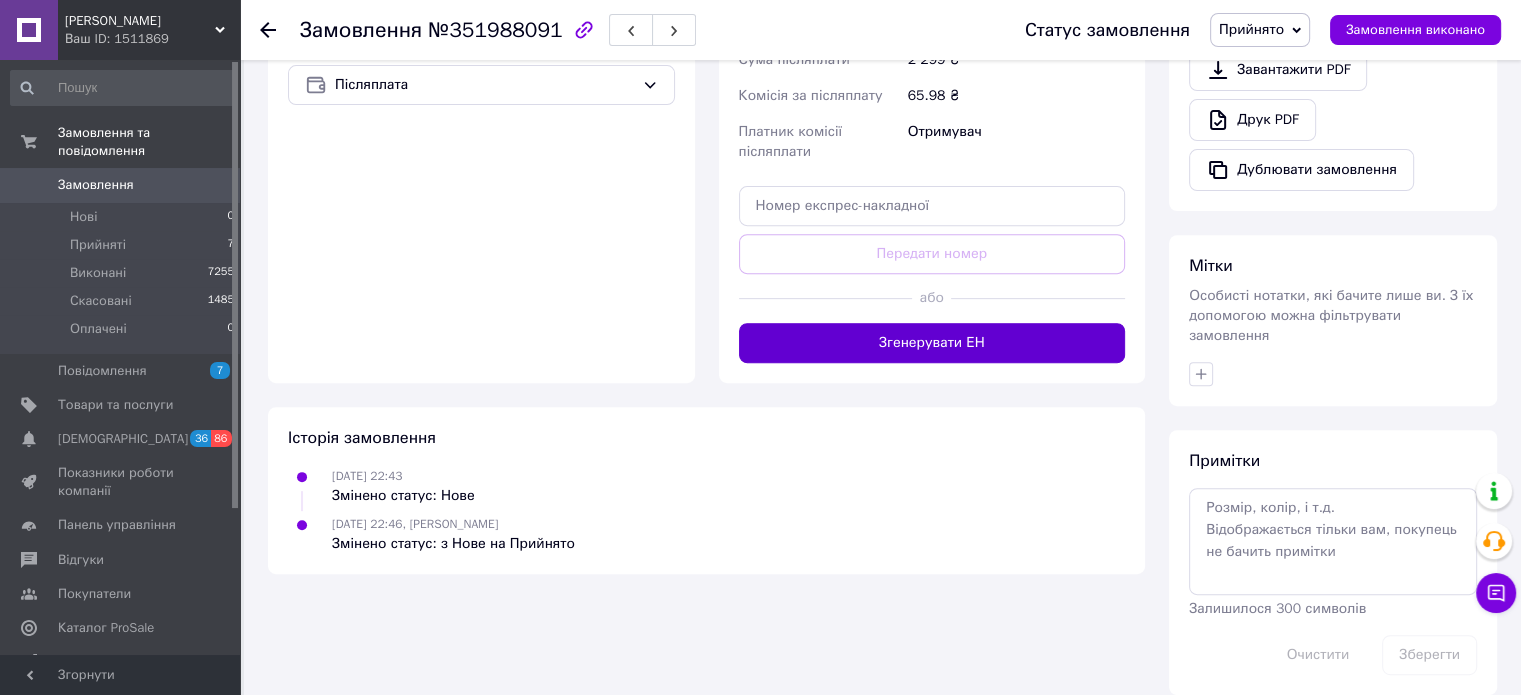 click on "Згенерувати ЕН" at bounding box center (932, 343) 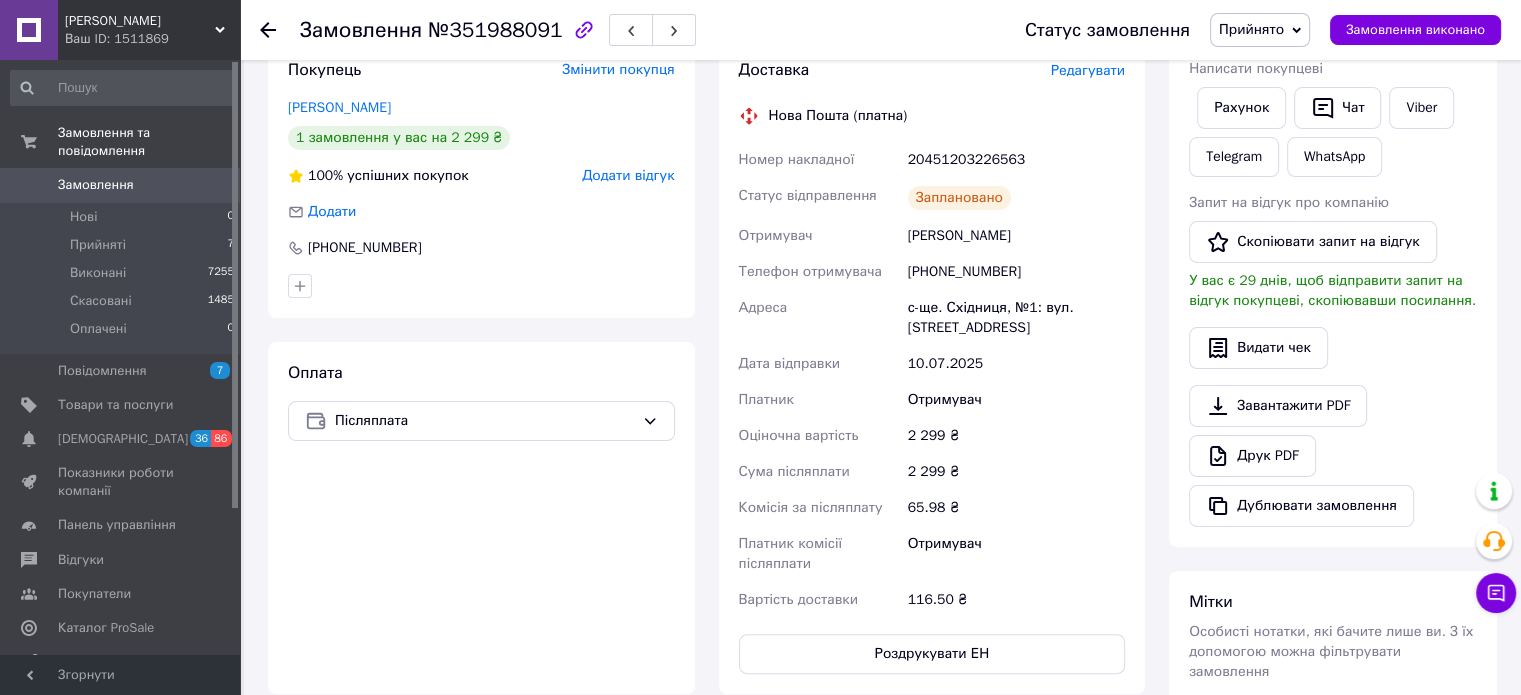 scroll, scrollTop: 0, scrollLeft: 0, axis: both 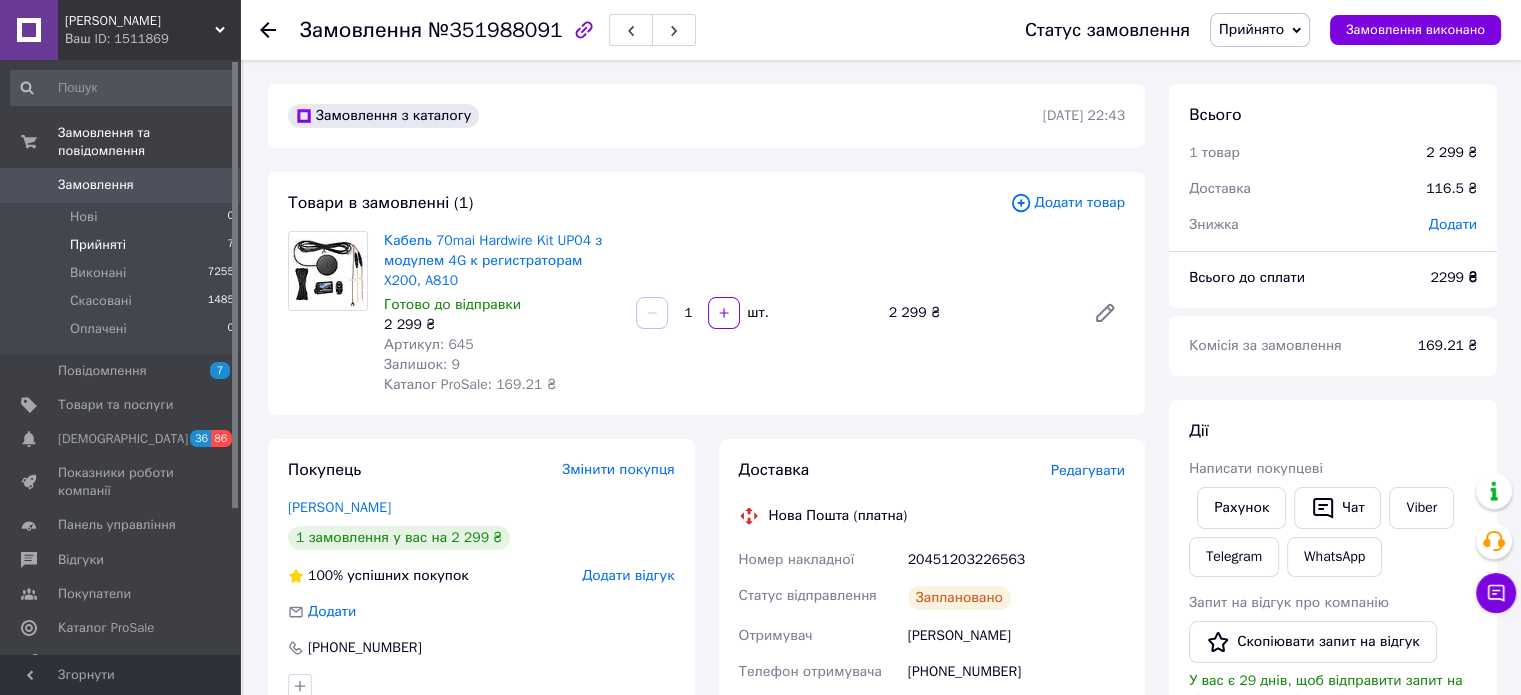 click on "Прийняті 7" at bounding box center [123, 245] 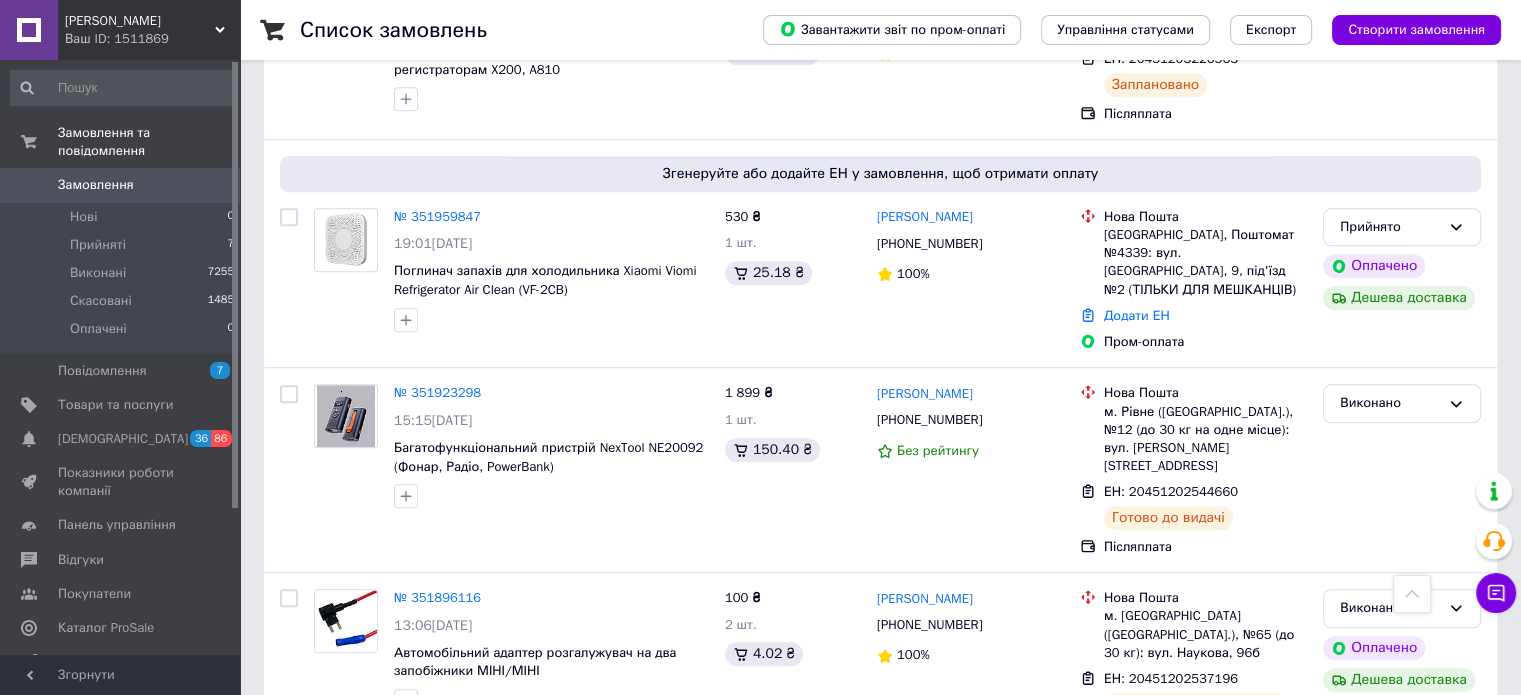 scroll, scrollTop: 1400, scrollLeft: 0, axis: vertical 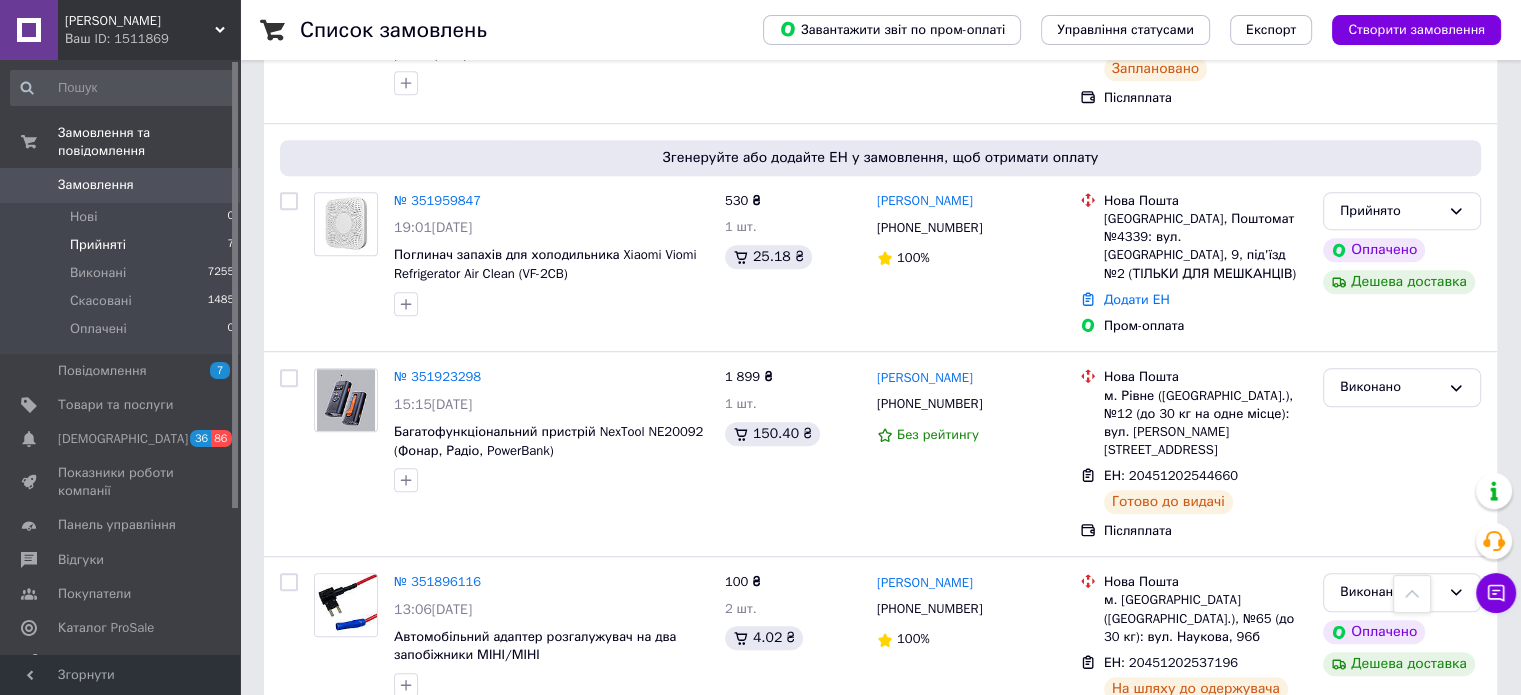 click on "Прийняті" at bounding box center (98, 245) 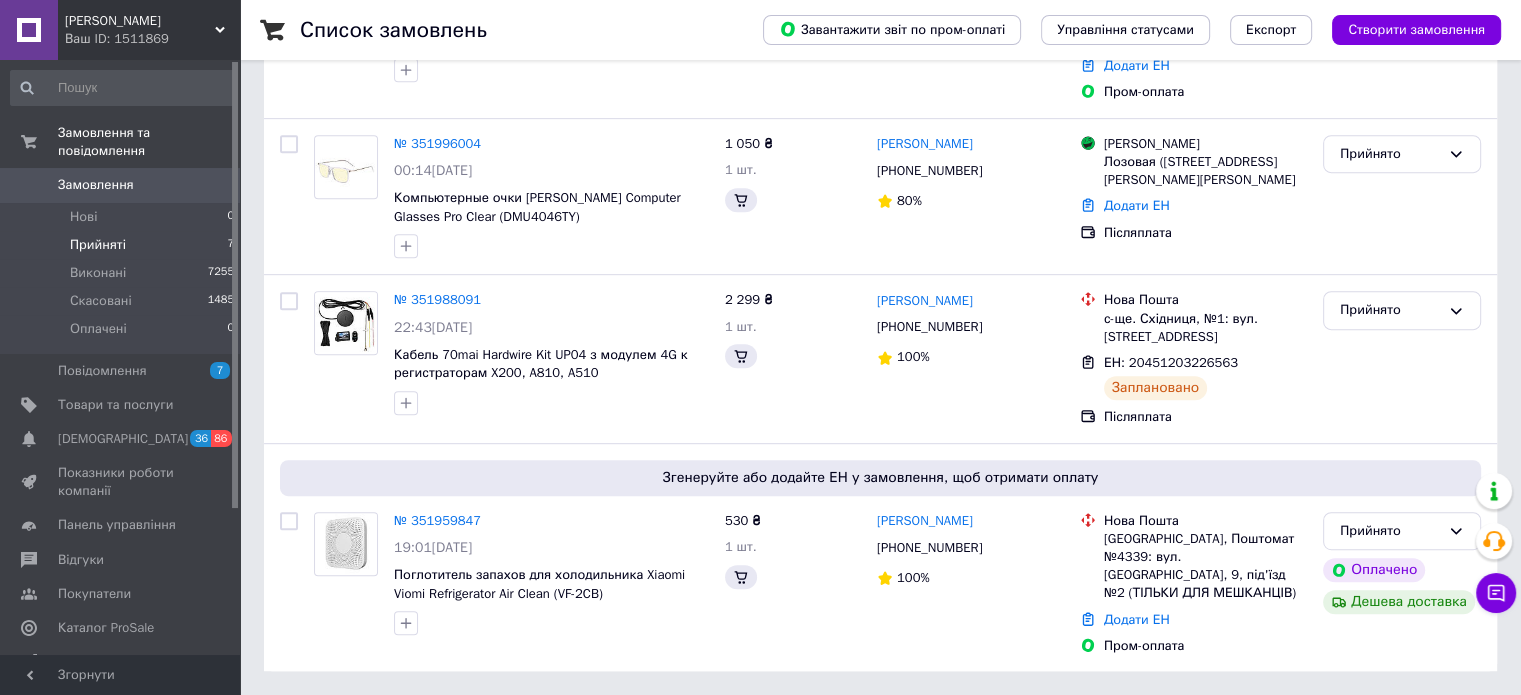 scroll, scrollTop: 0, scrollLeft: 0, axis: both 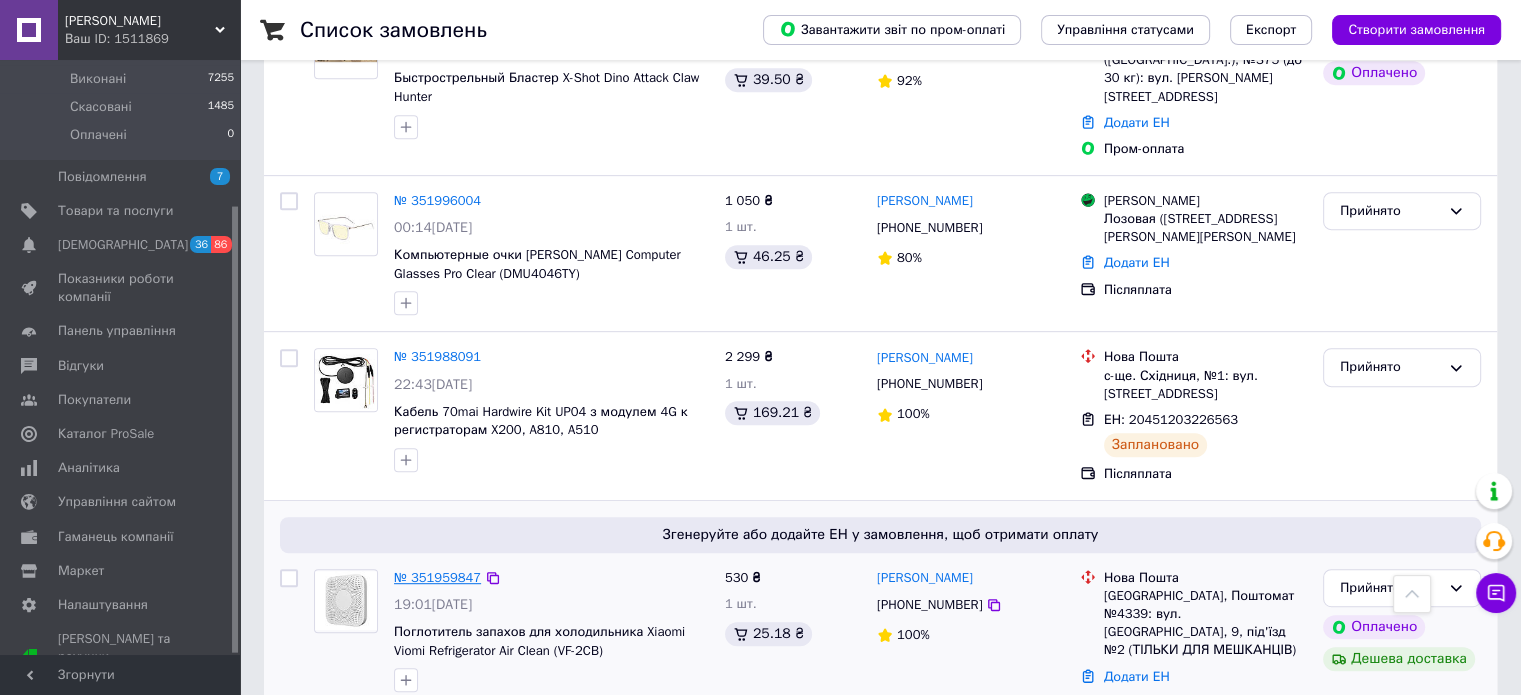 click on "№ 351959847" at bounding box center (437, 577) 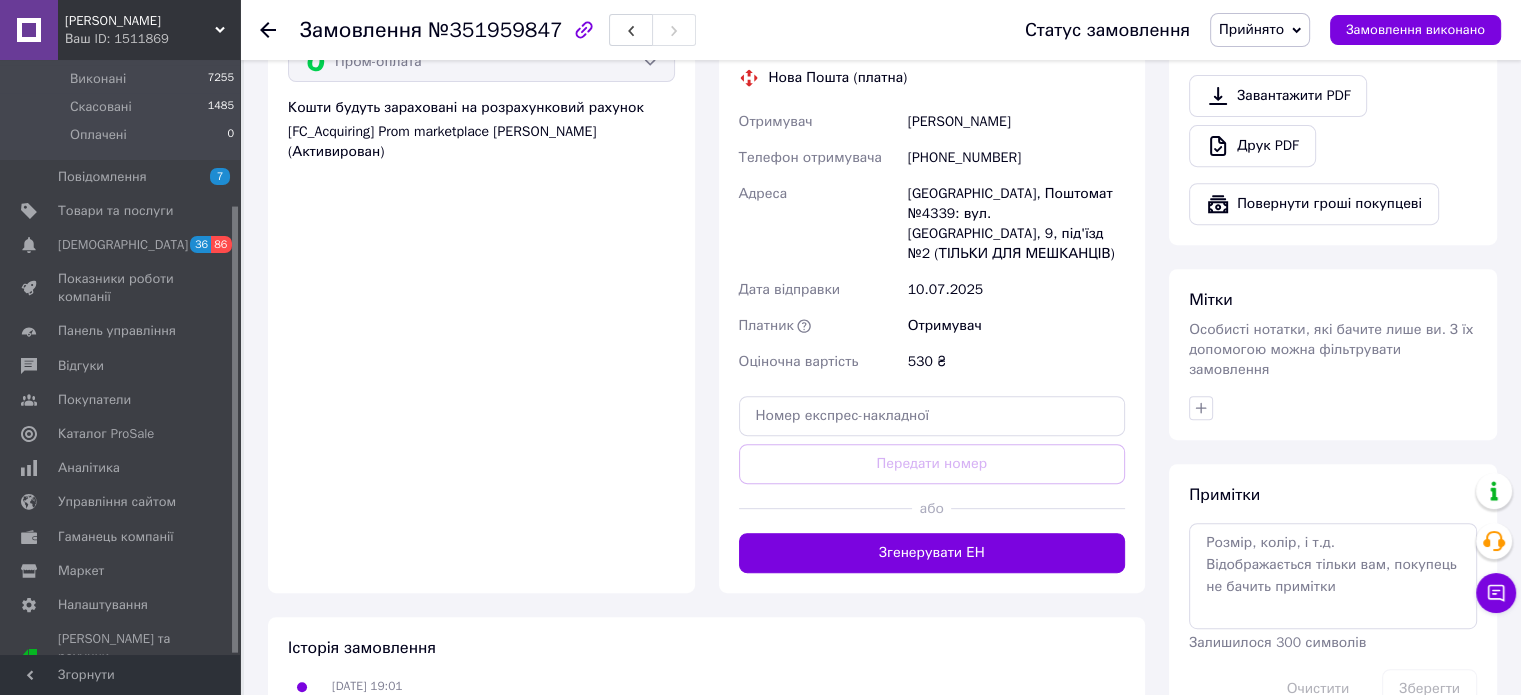scroll, scrollTop: 938, scrollLeft: 0, axis: vertical 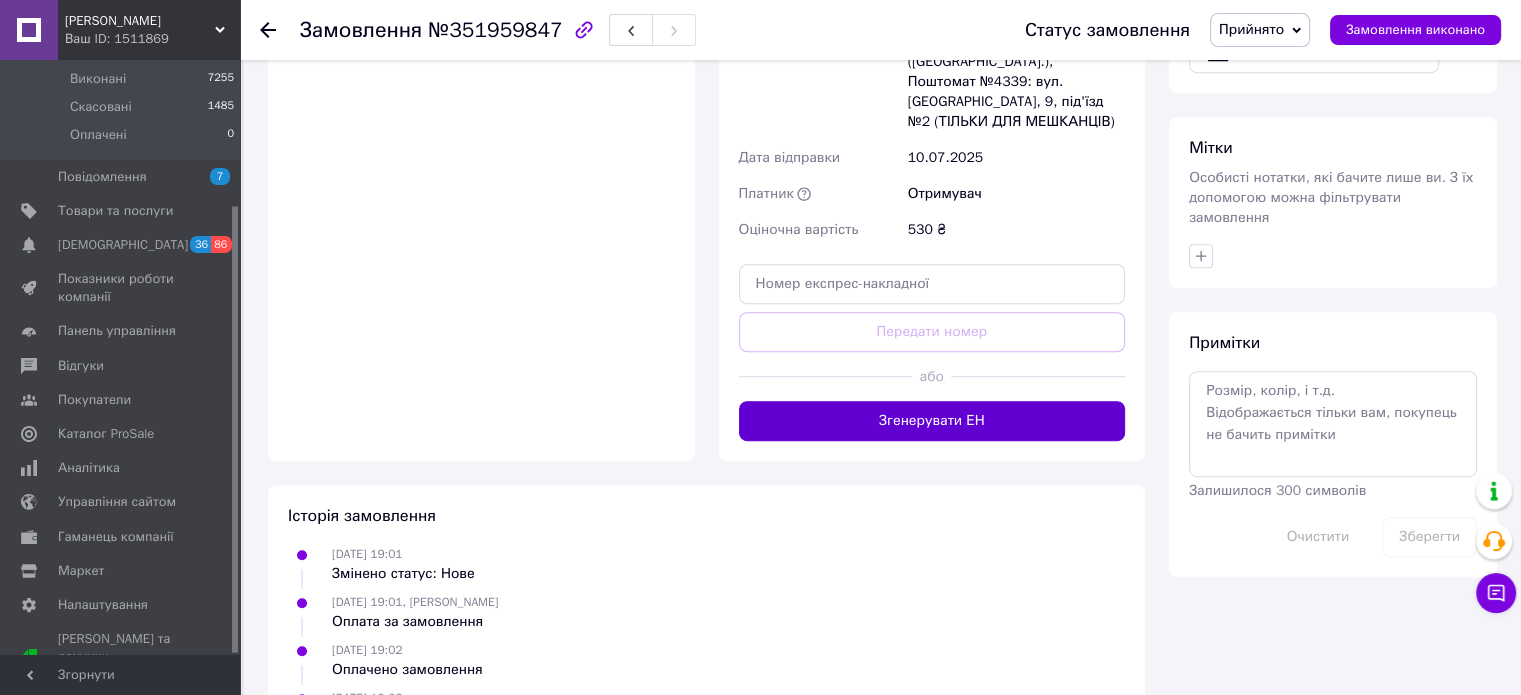 click on "Згенерувати ЕН" at bounding box center [932, 421] 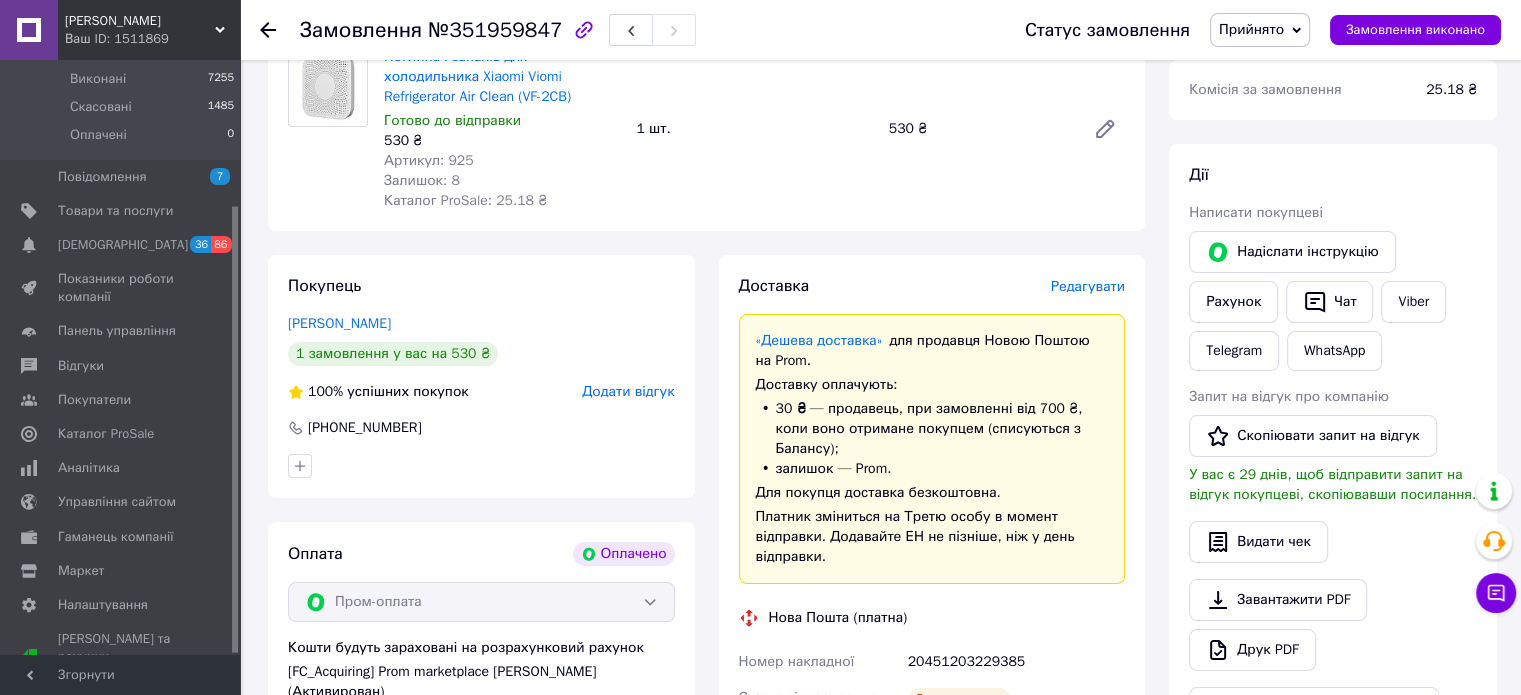 scroll, scrollTop: 300, scrollLeft: 0, axis: vertical 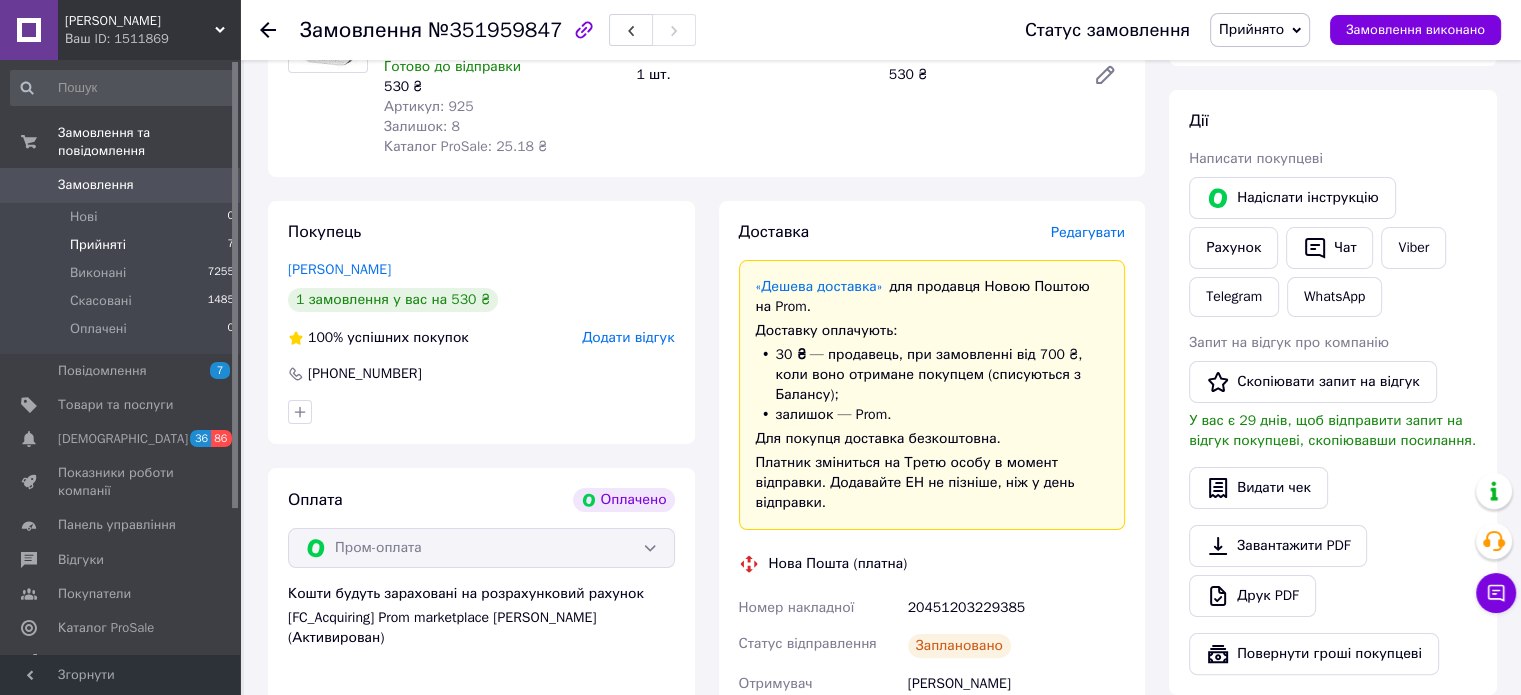 click on "Прийняті" at bounding box center [98, 245] 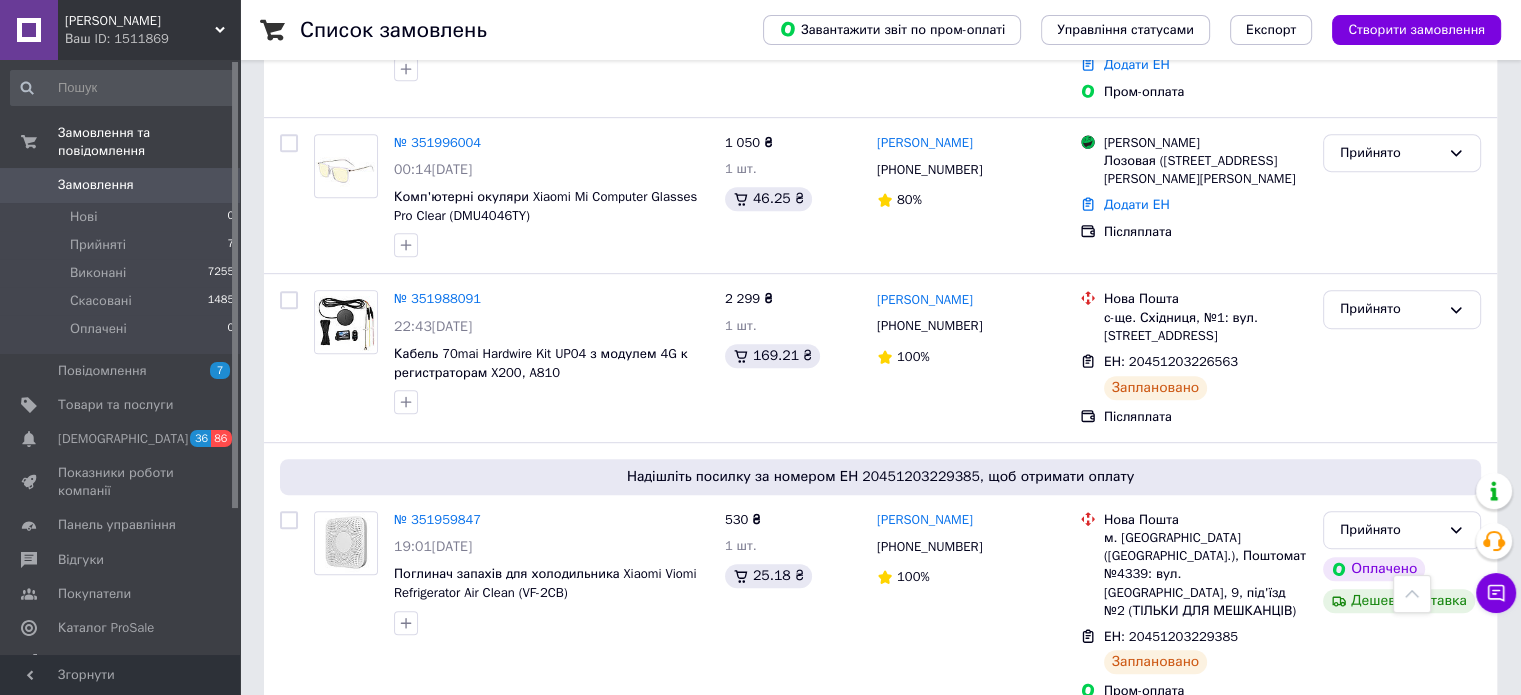 scroll, scrollTop: 1000, scrollLeft: 0, axis: vertical 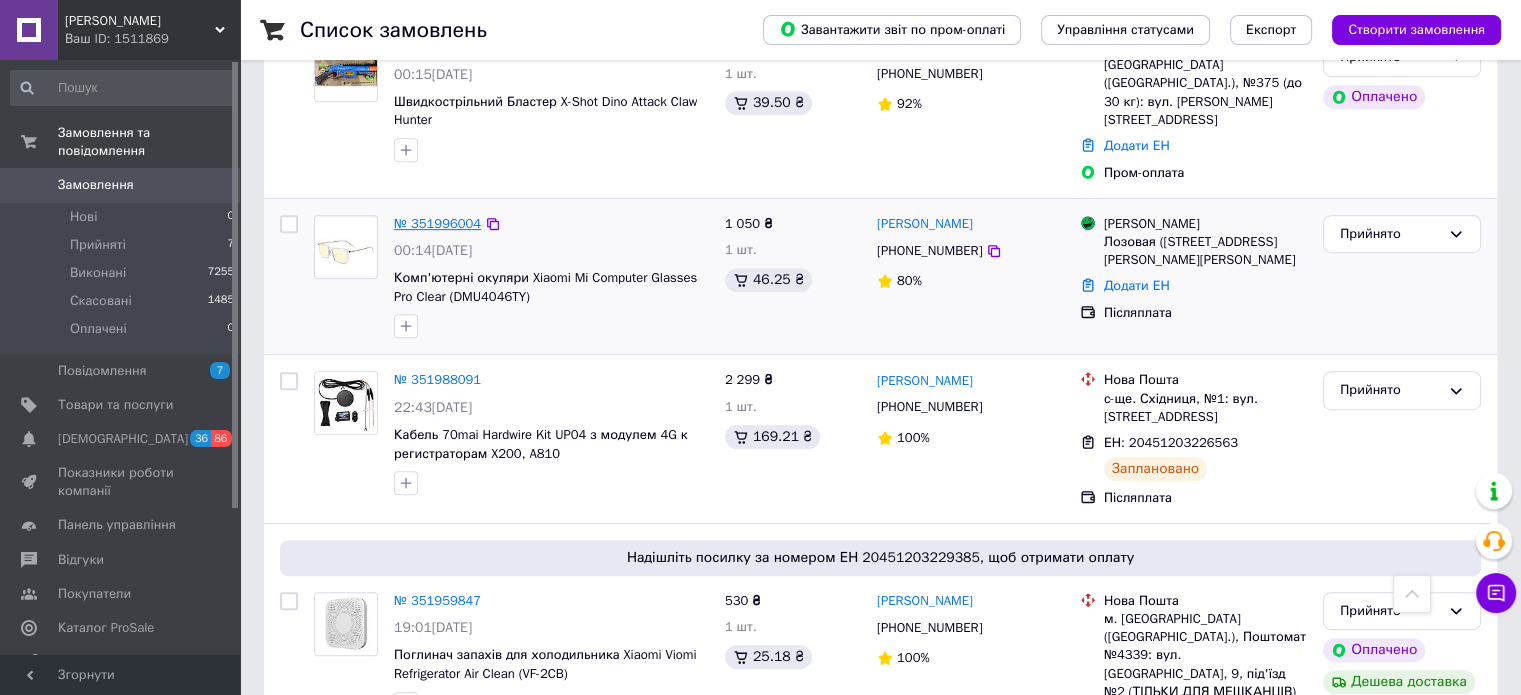 click on "№ 351996004" at bounding box center [437, 223] 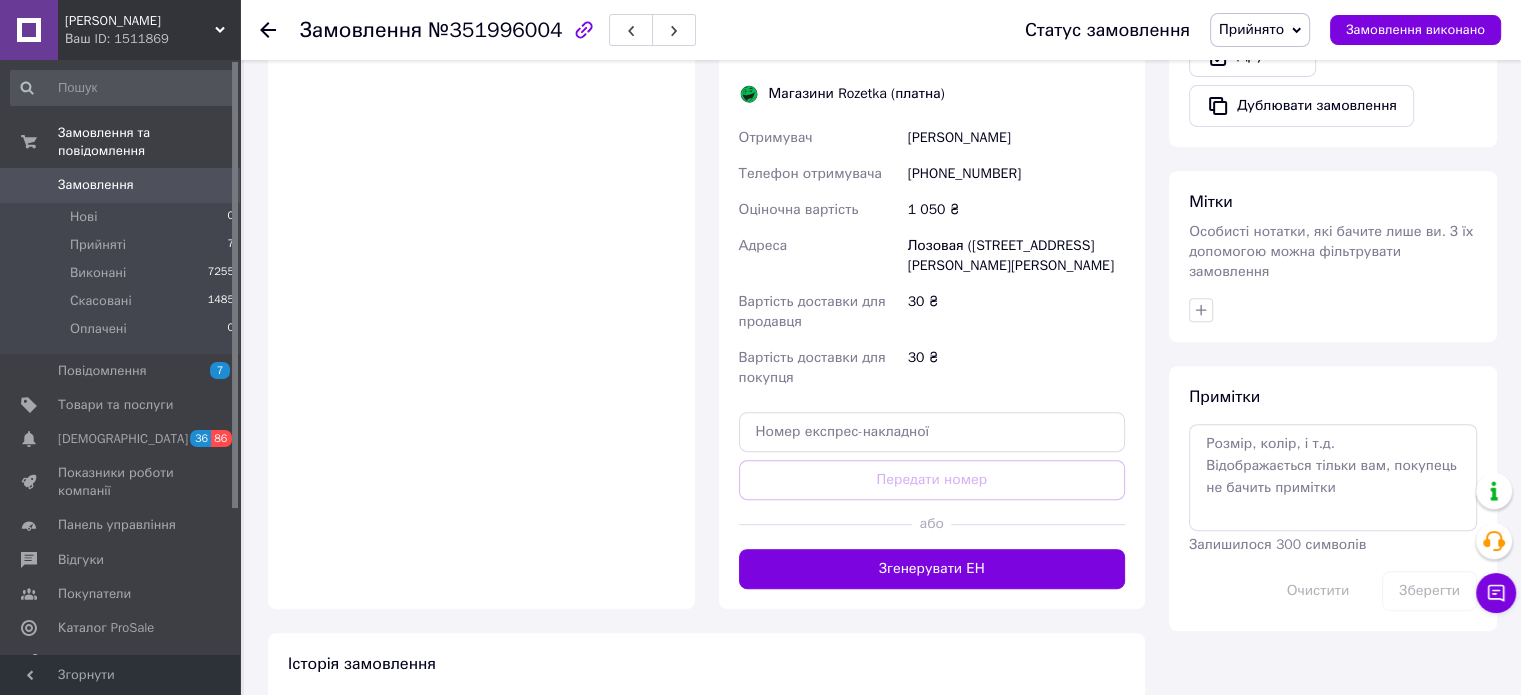 scroll, scrollTop: 928, scrollLeft: 0, axis: vertical 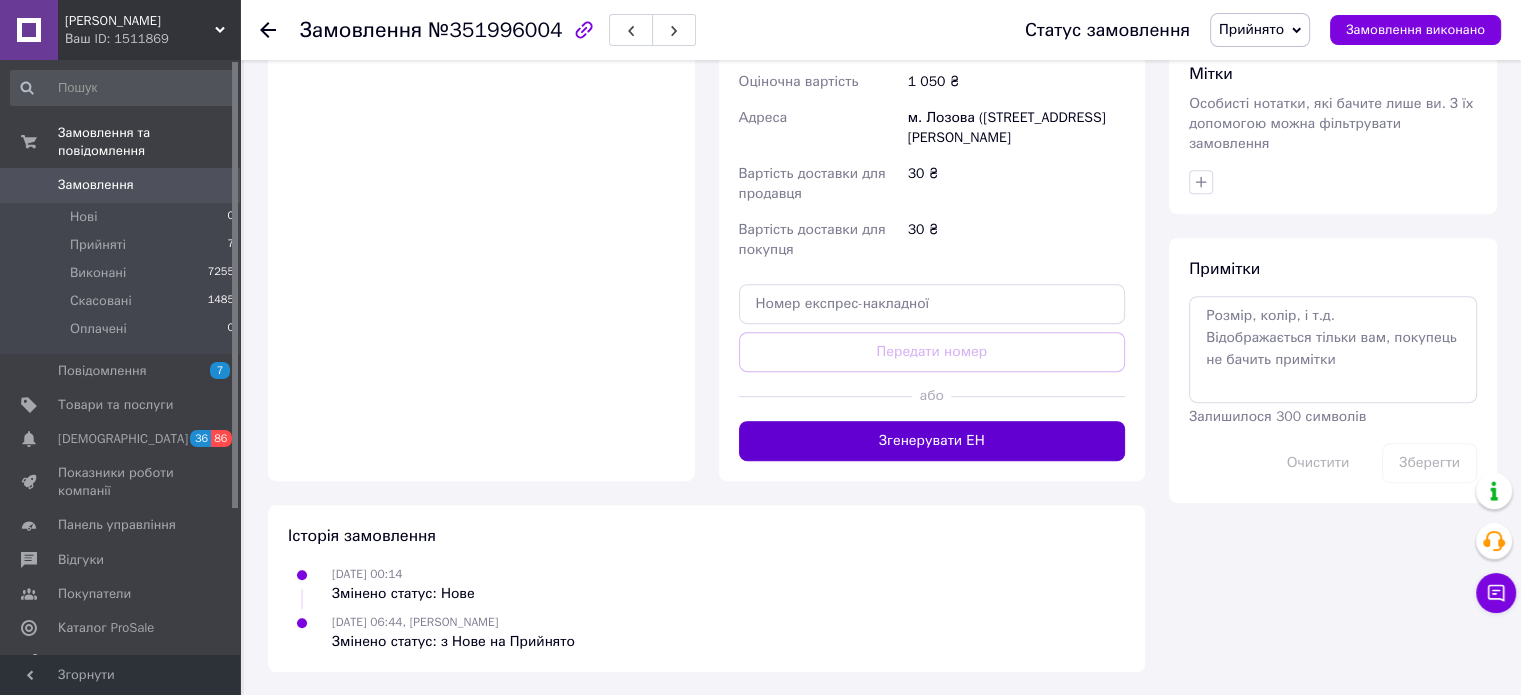 click on "Згенерувати ЕН" at bounding box center (932, 441) 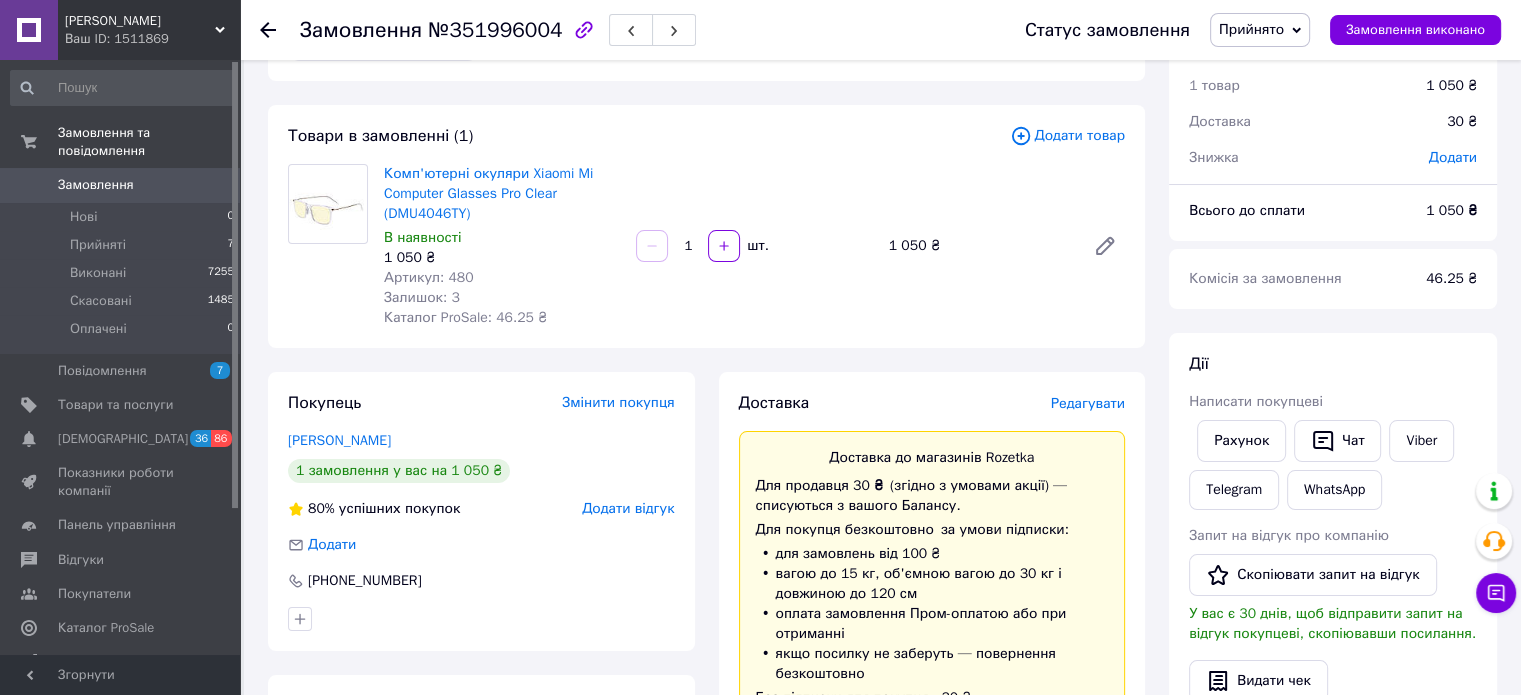 scroll, scrollTop: 0, scrollLeft: 0, axis: both 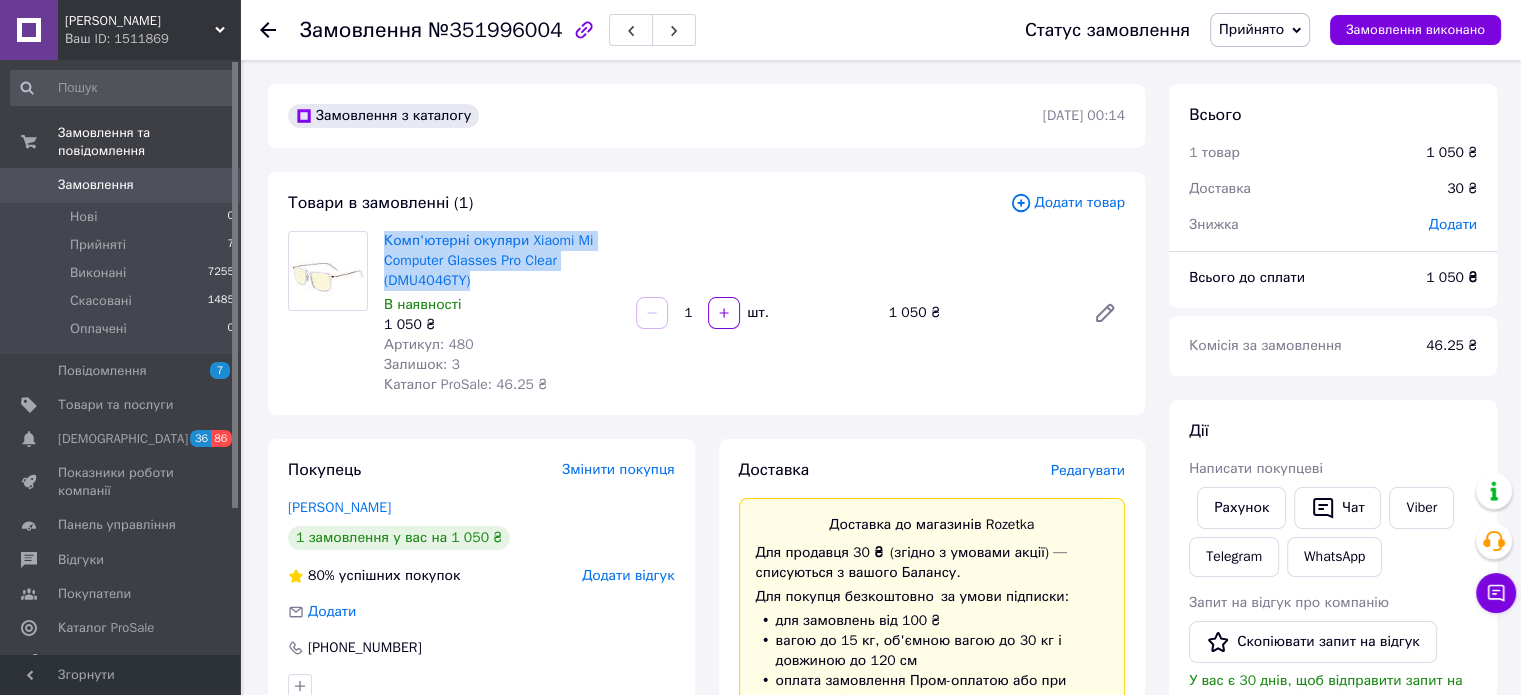 drag, startPoint x: 380, startPoint y: 240, endPoint x: 564, endPoint y: 274, distance: 187.11494 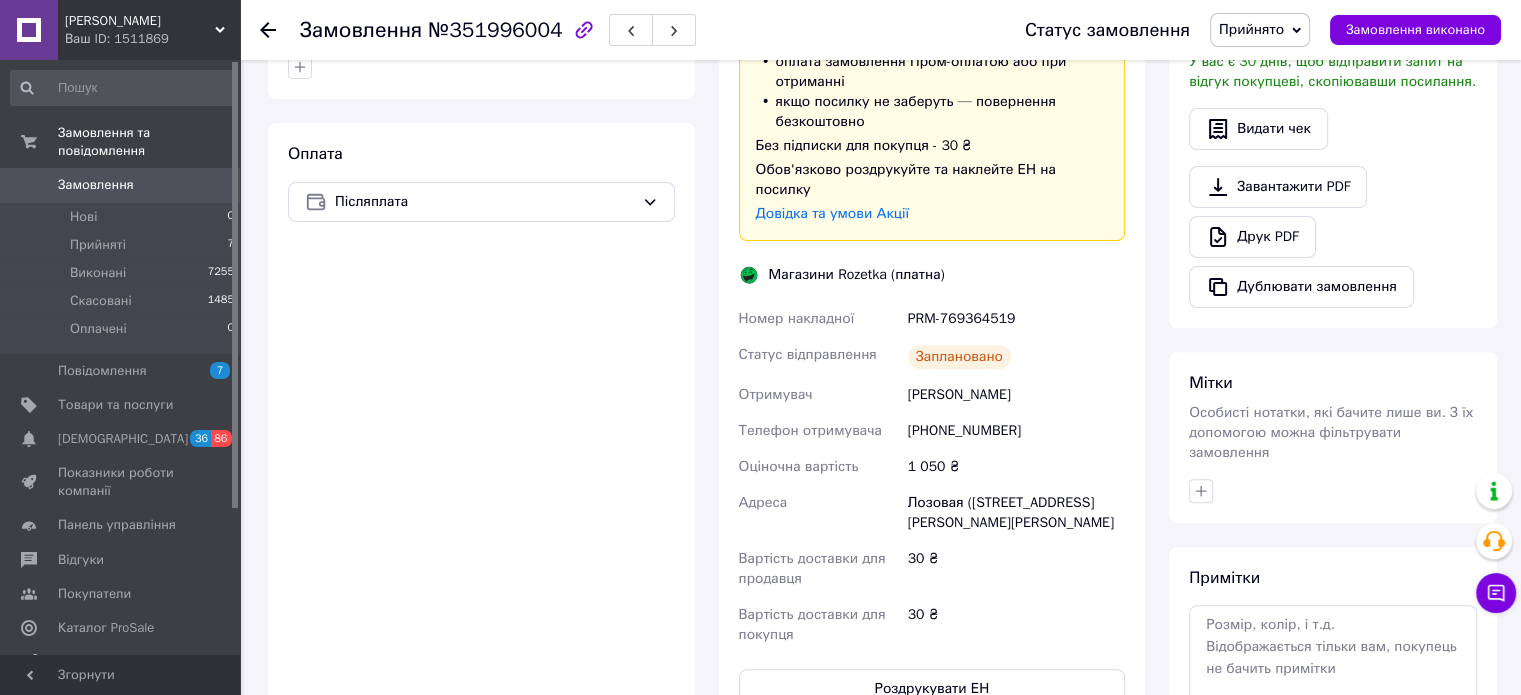 scroll, scrollTop: 900, scrollLeft: 0, axis: vertical 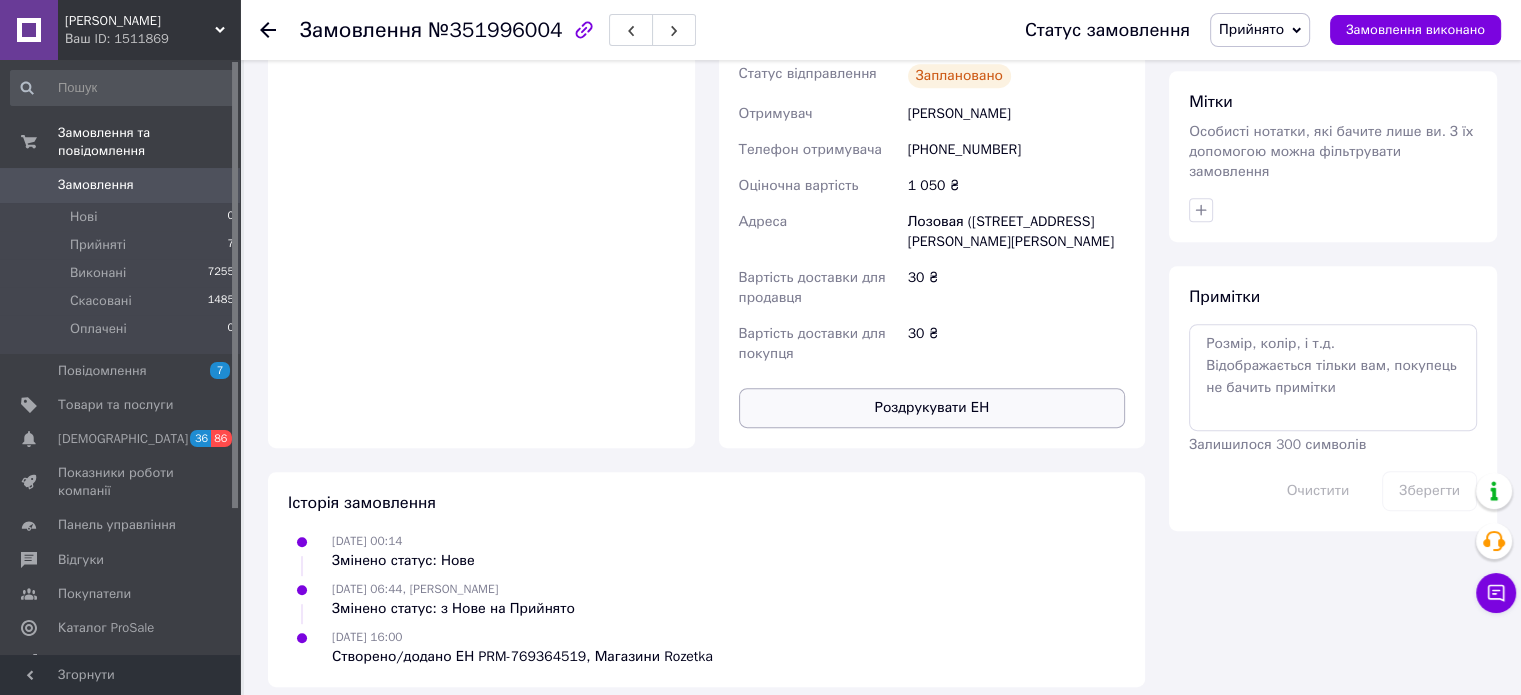 click on "Роздрукувати ЕН" at bounding box center [932, 408] 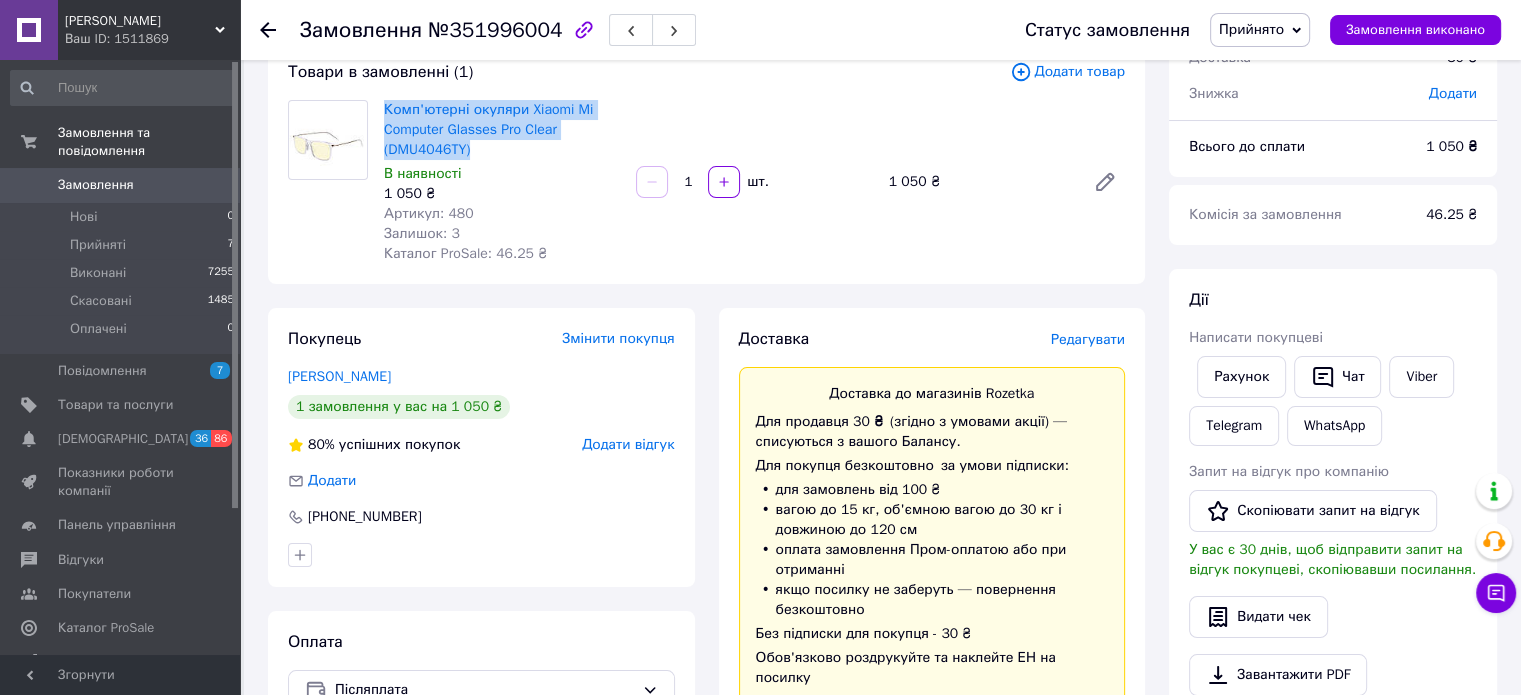 scroll, scrollTop: 0, scrollLeft: 0, axis: both 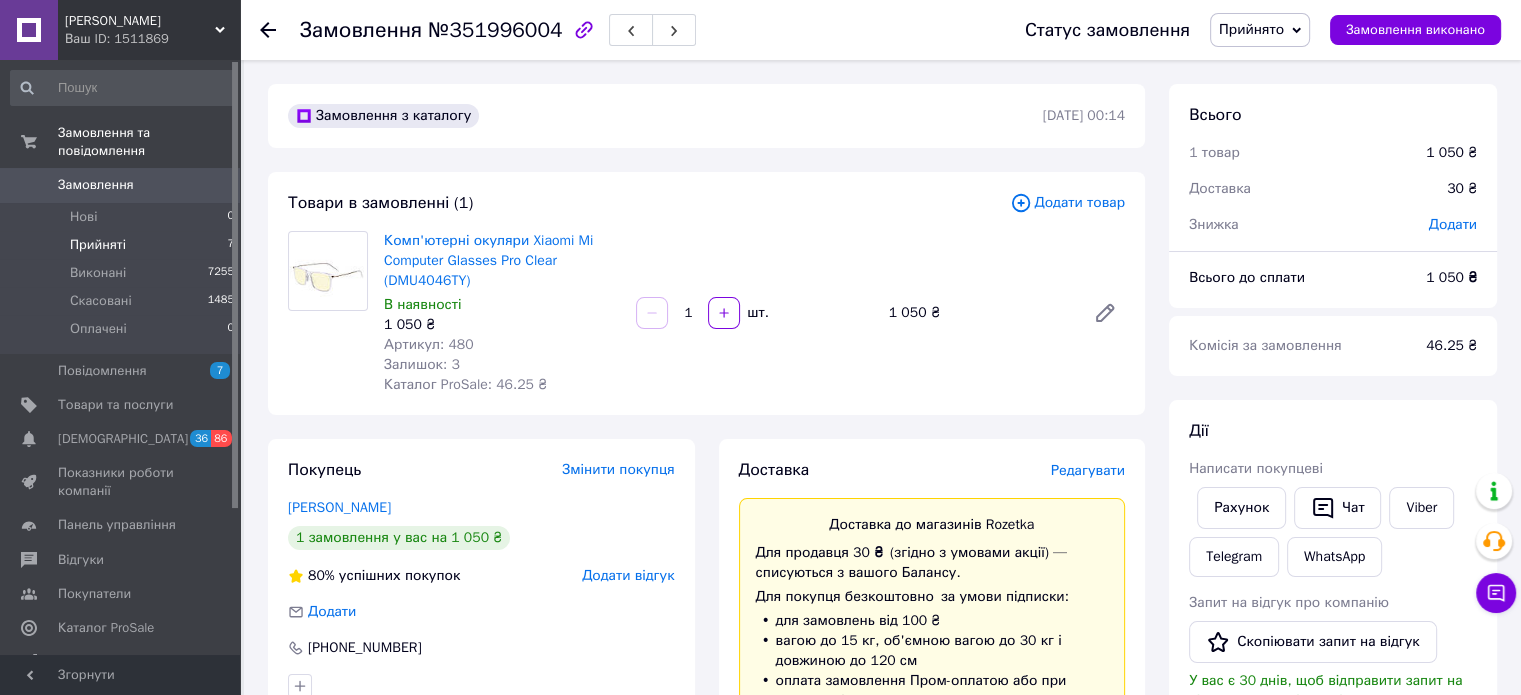 click on "Прийняті 7" at bounding box center (123, 245) 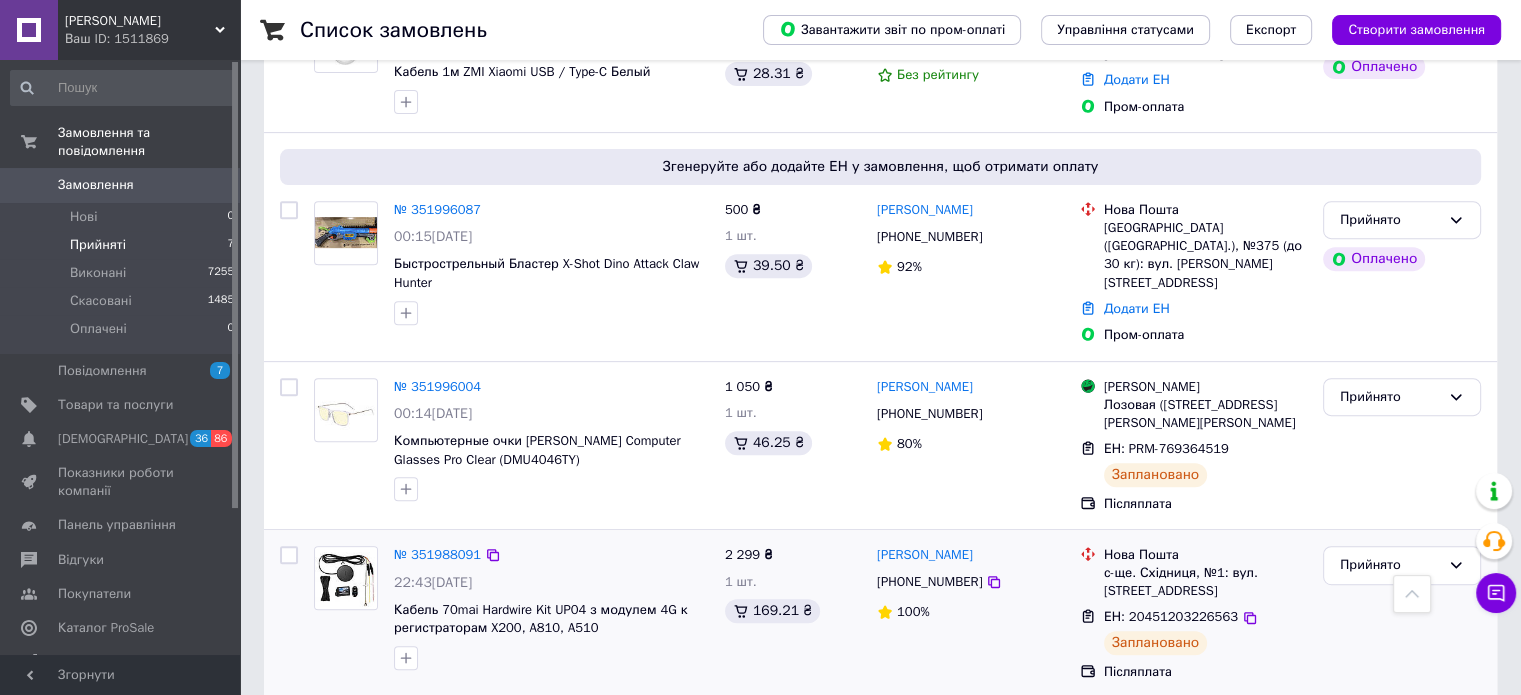 scroll, scrollTop: 712, scrollLeft: 0, axis: vertical 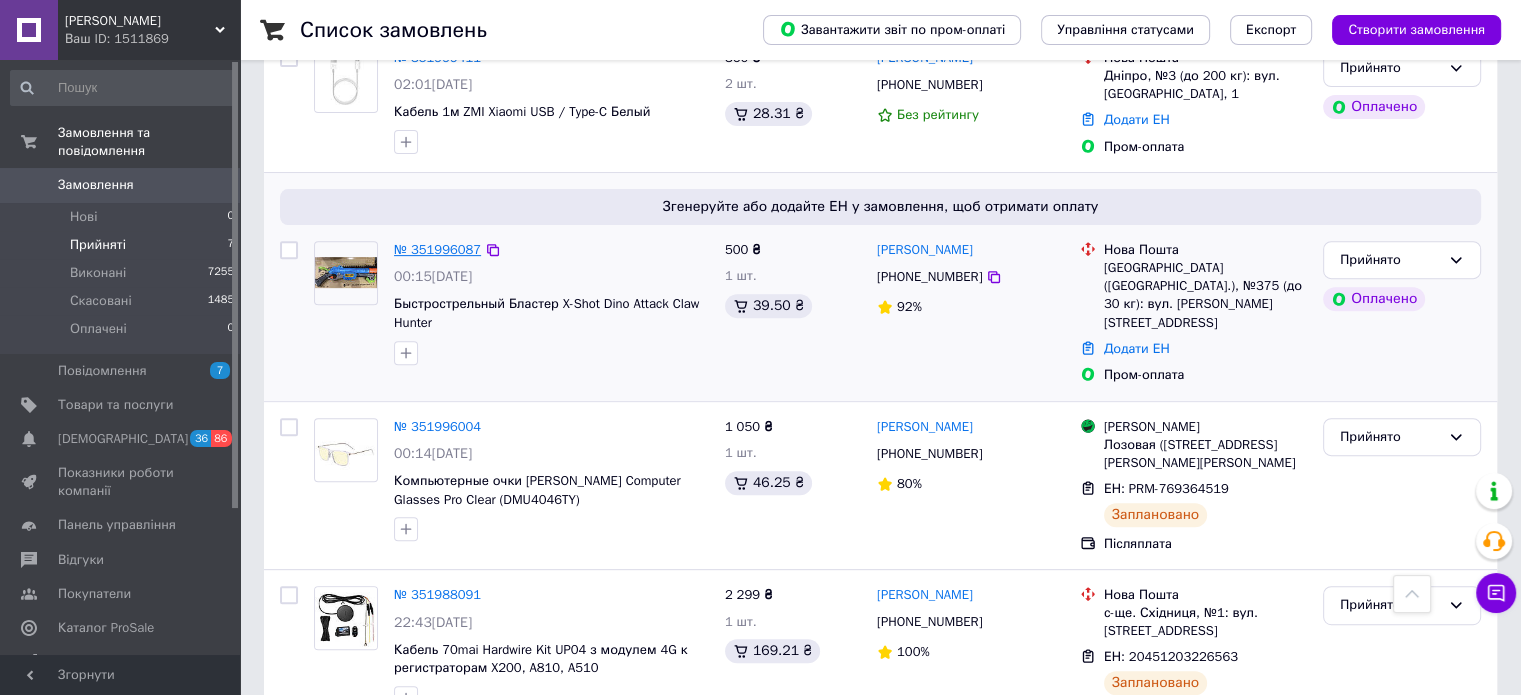 click on "№ 351996087" at bounding box center (437, 249) 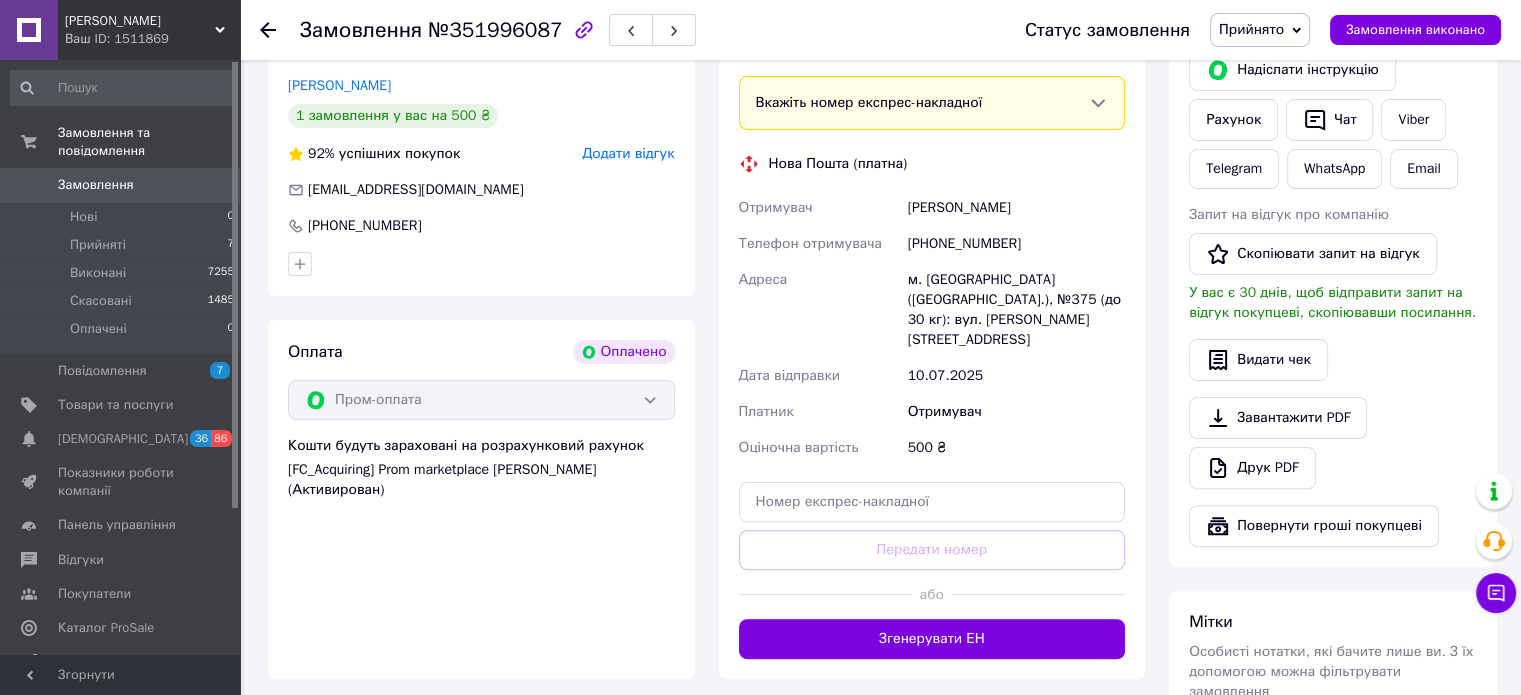 scroll, scrollTop: 500, scrollLeft: 0, axis: vertical 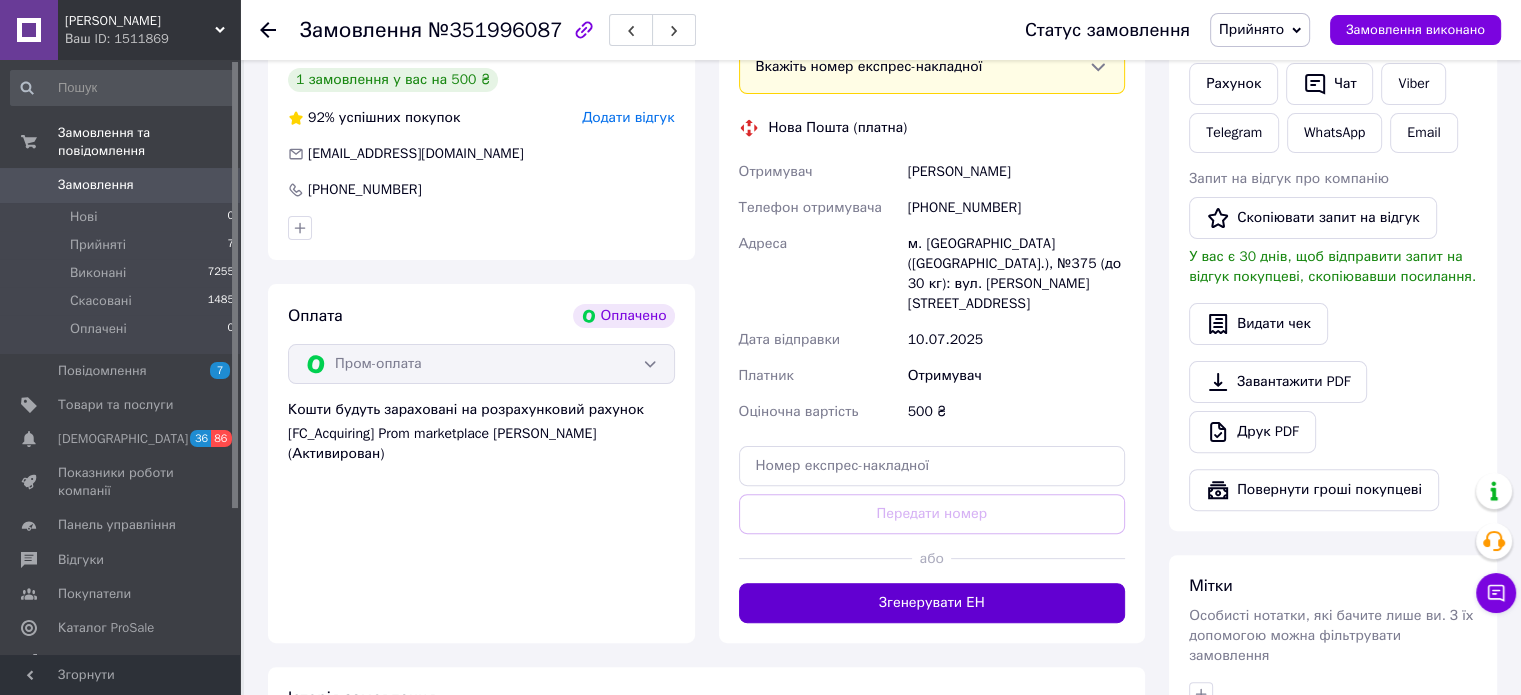 click on "Згенерувати ЕН" at bounding box center [932, 603] 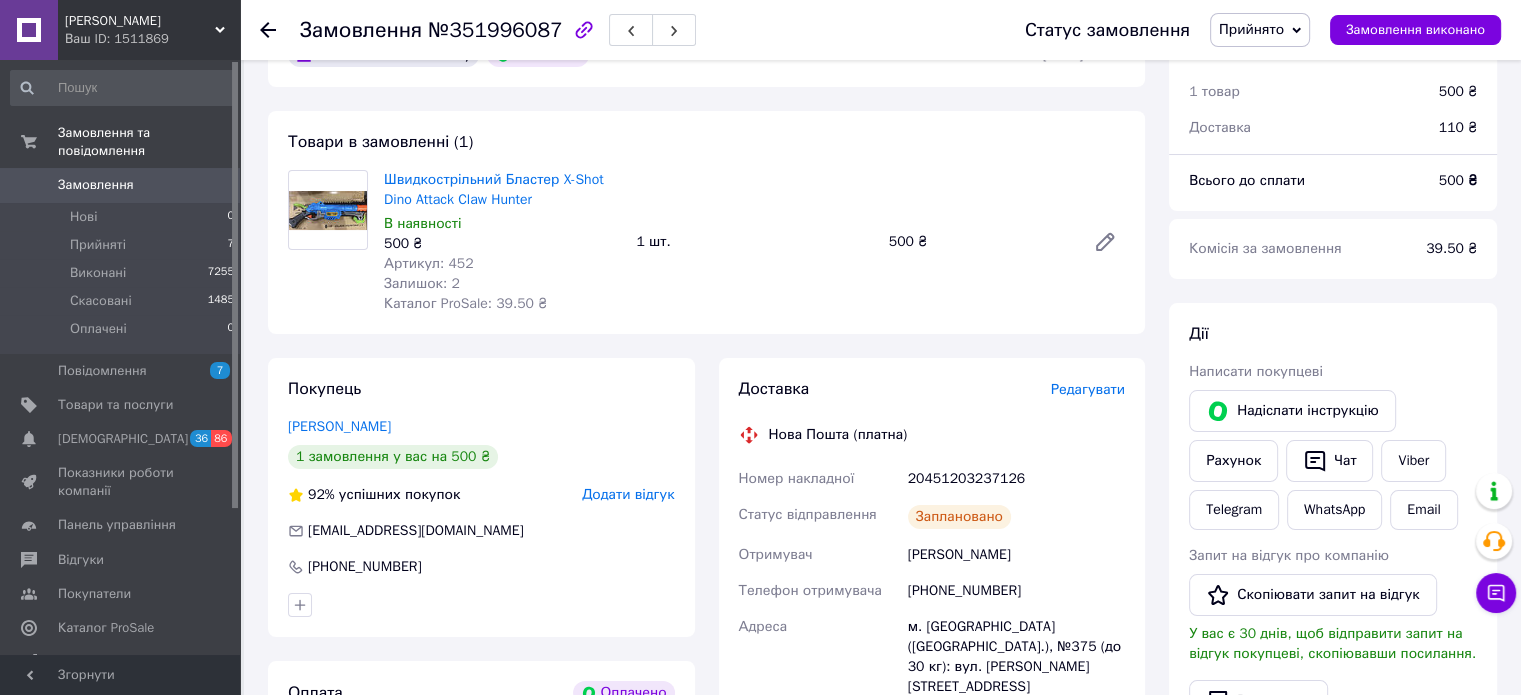 scroll, scrollTop: 0, scrollLeft: 0, axis: both 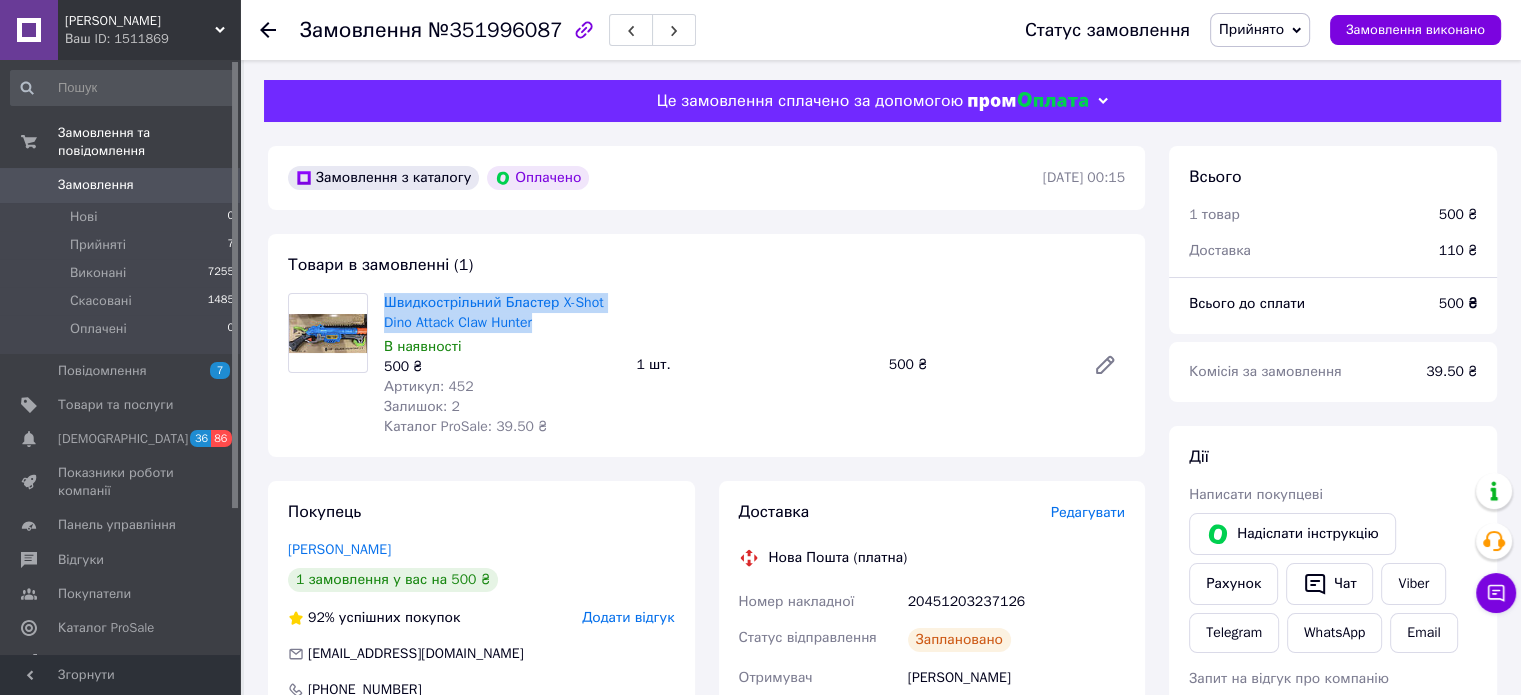 drag, startPoint x: 380, startPoint y: 302, endPoint x: 550, endPoint y: 325, distance: 171.54883 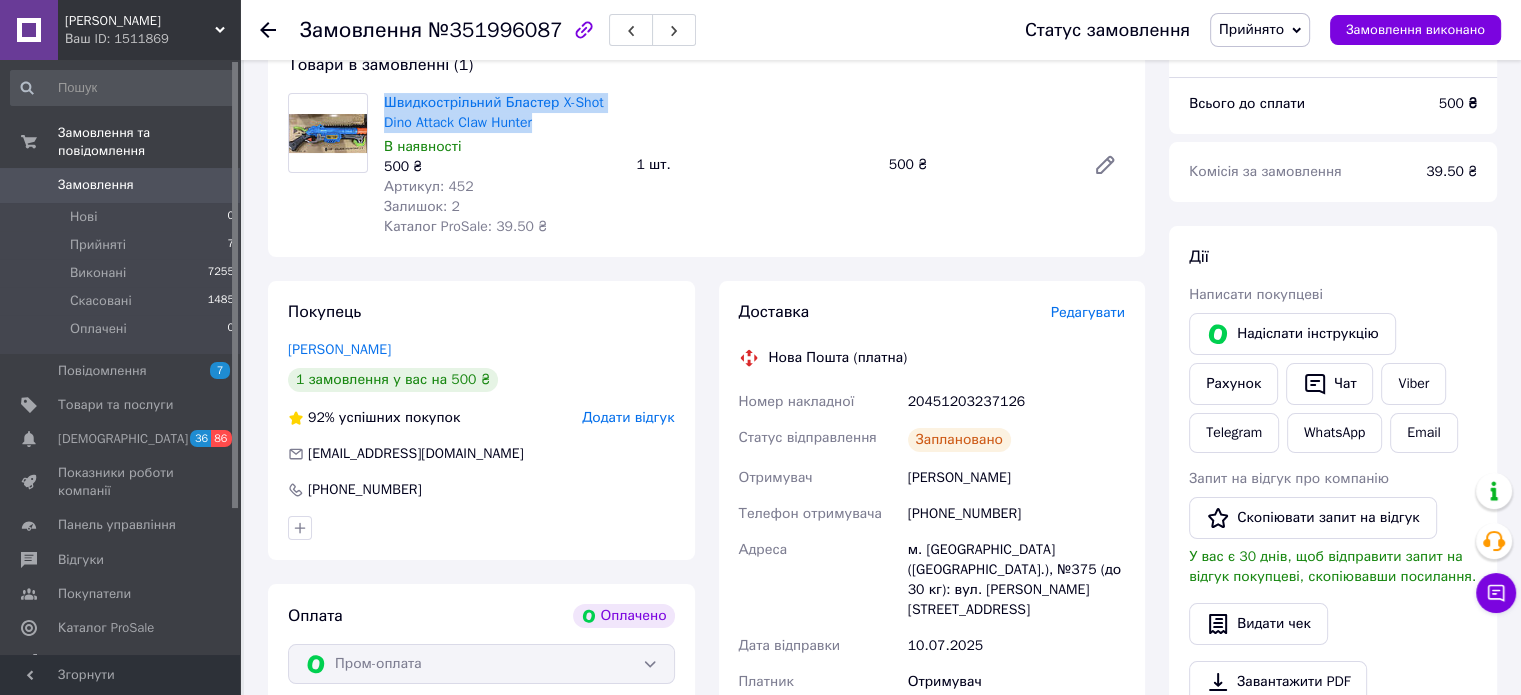 scroll, scrollTop: 0, scrollLeft: 0, axis: both 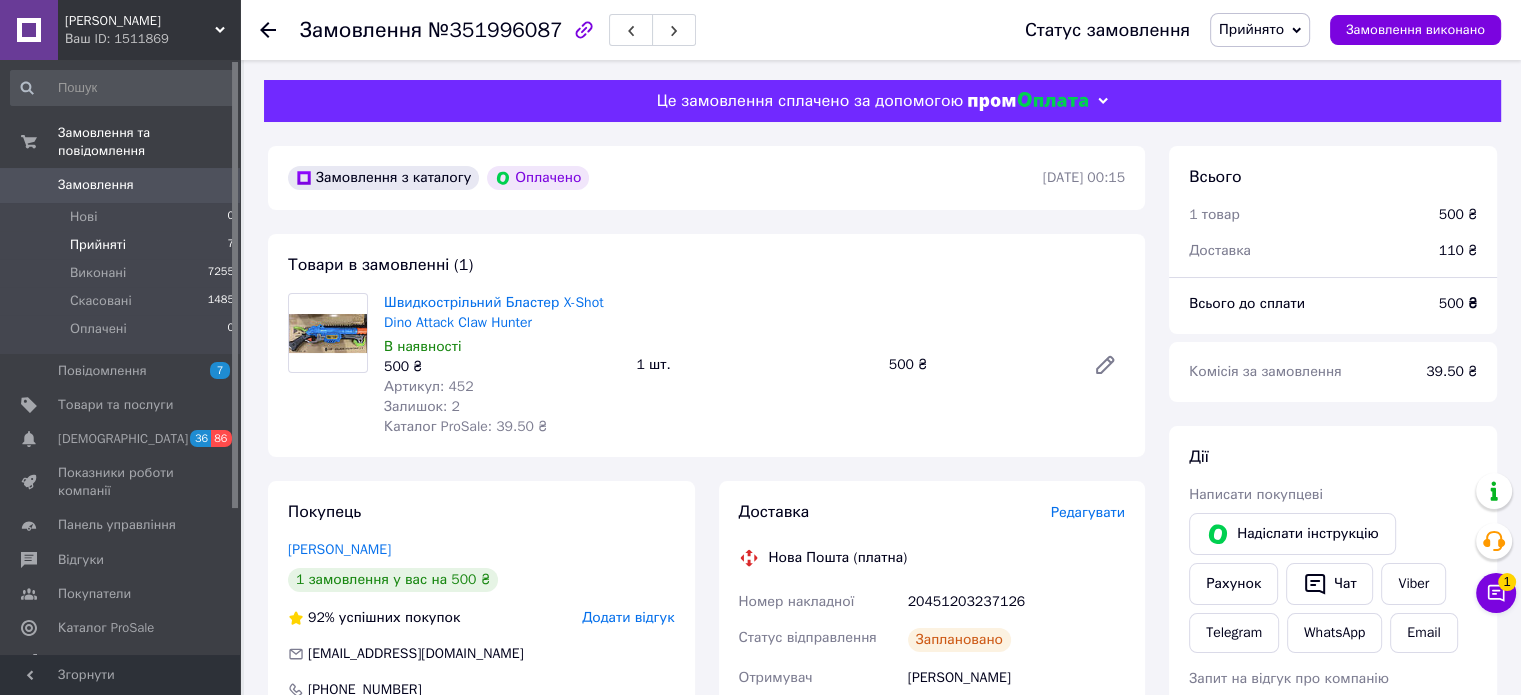 click on "Прийняті 7" at bounding box center [123, 245] 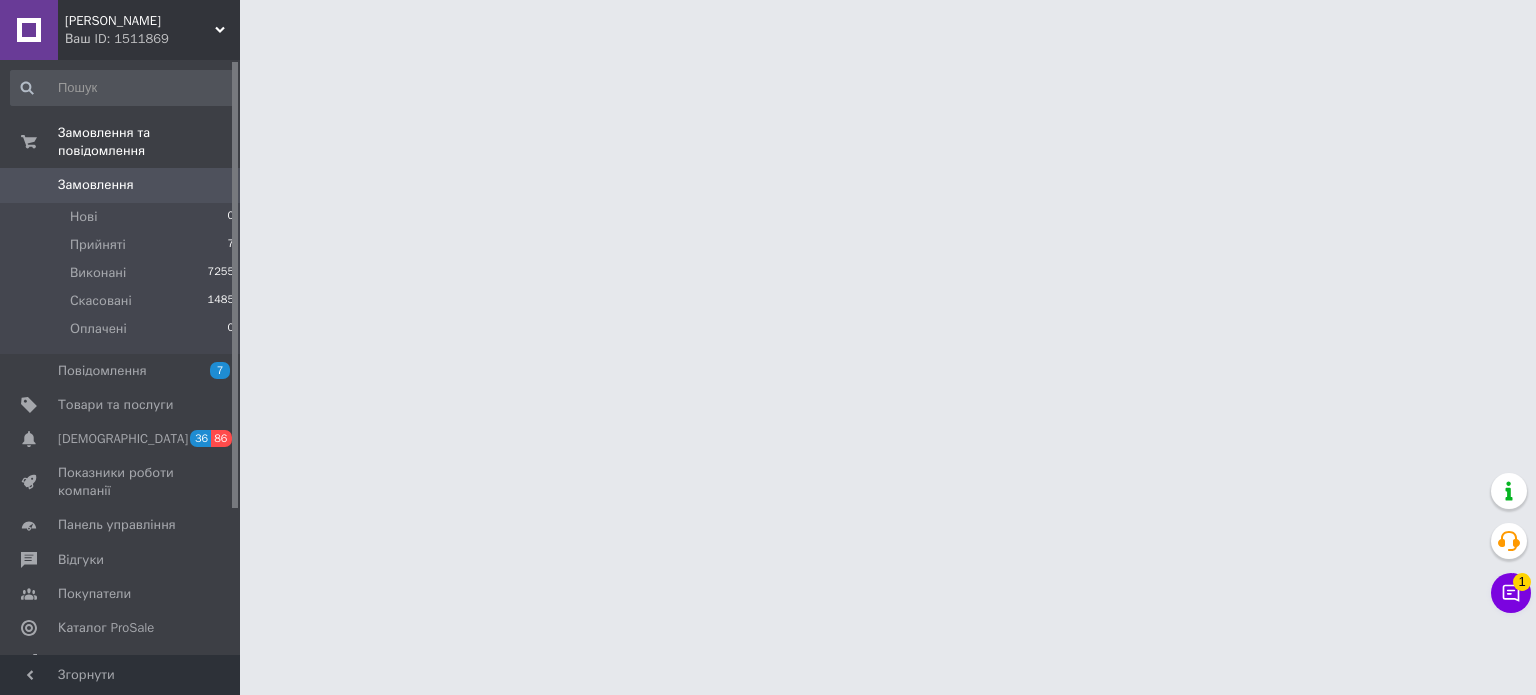 click on "Чат з покупцем 1" at bounding box center (1511, 593) 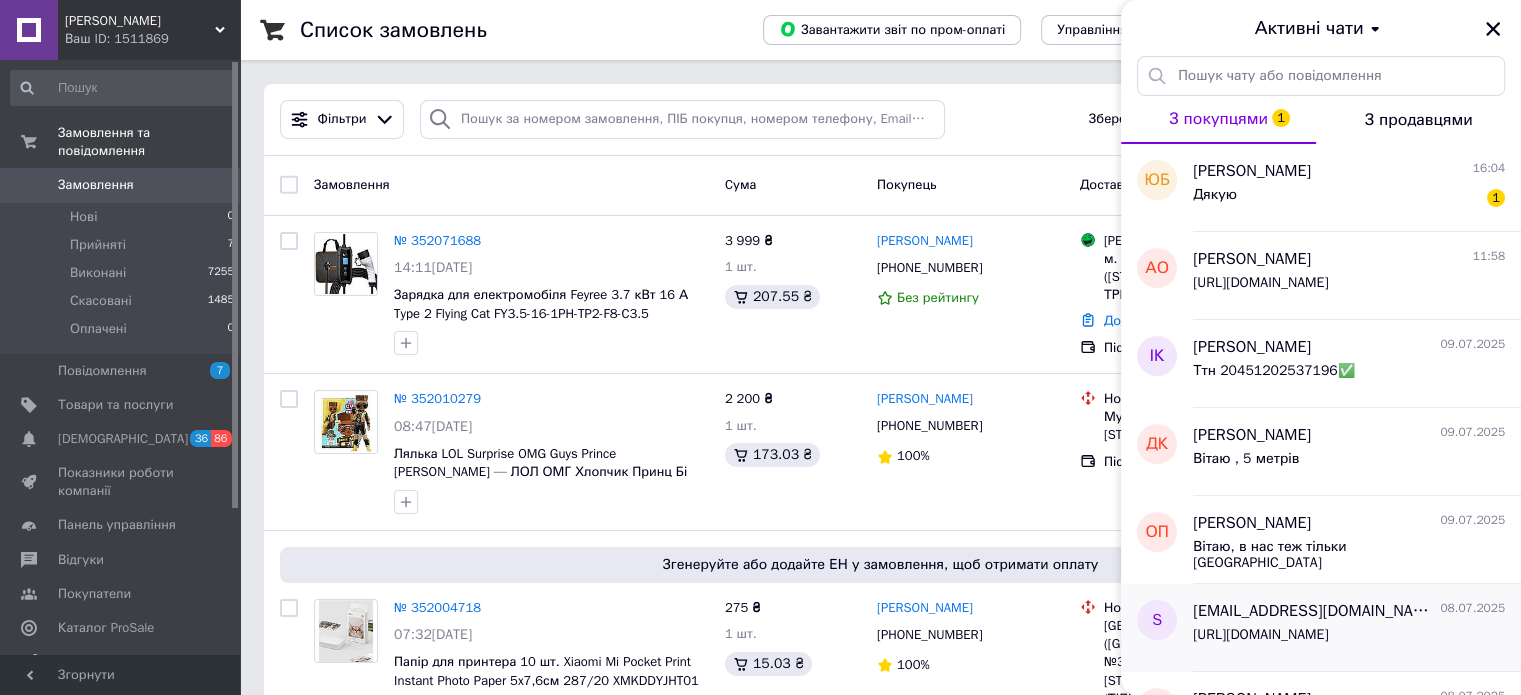 click on "sasabazak2@icloud.com 08.07.2025 https://tvoygadget.prom.ua/ua/p1568706793-bluetooth-garnitura-xiaomi.html" at bounding box center [1357, 628] 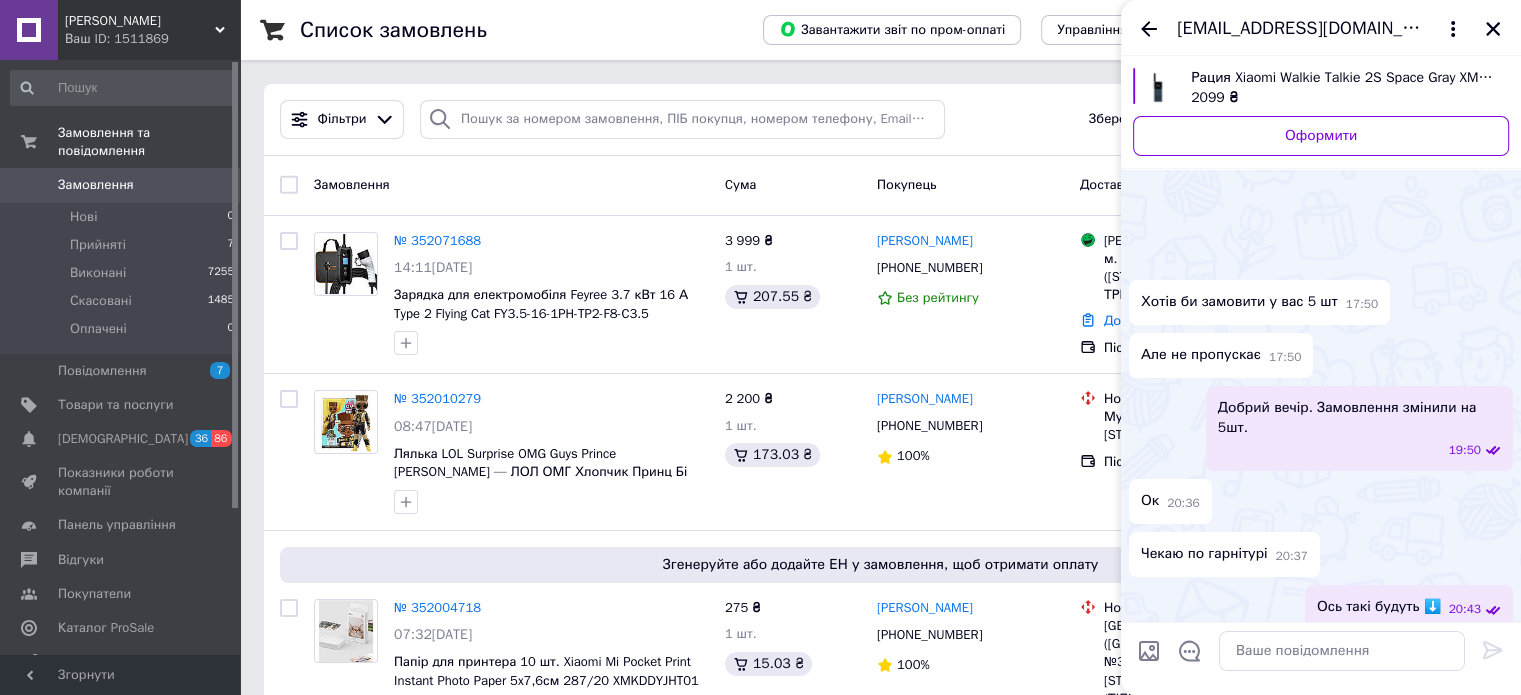 scroll, scrollTop: 337, scrollLeft: 0, axis: vertical 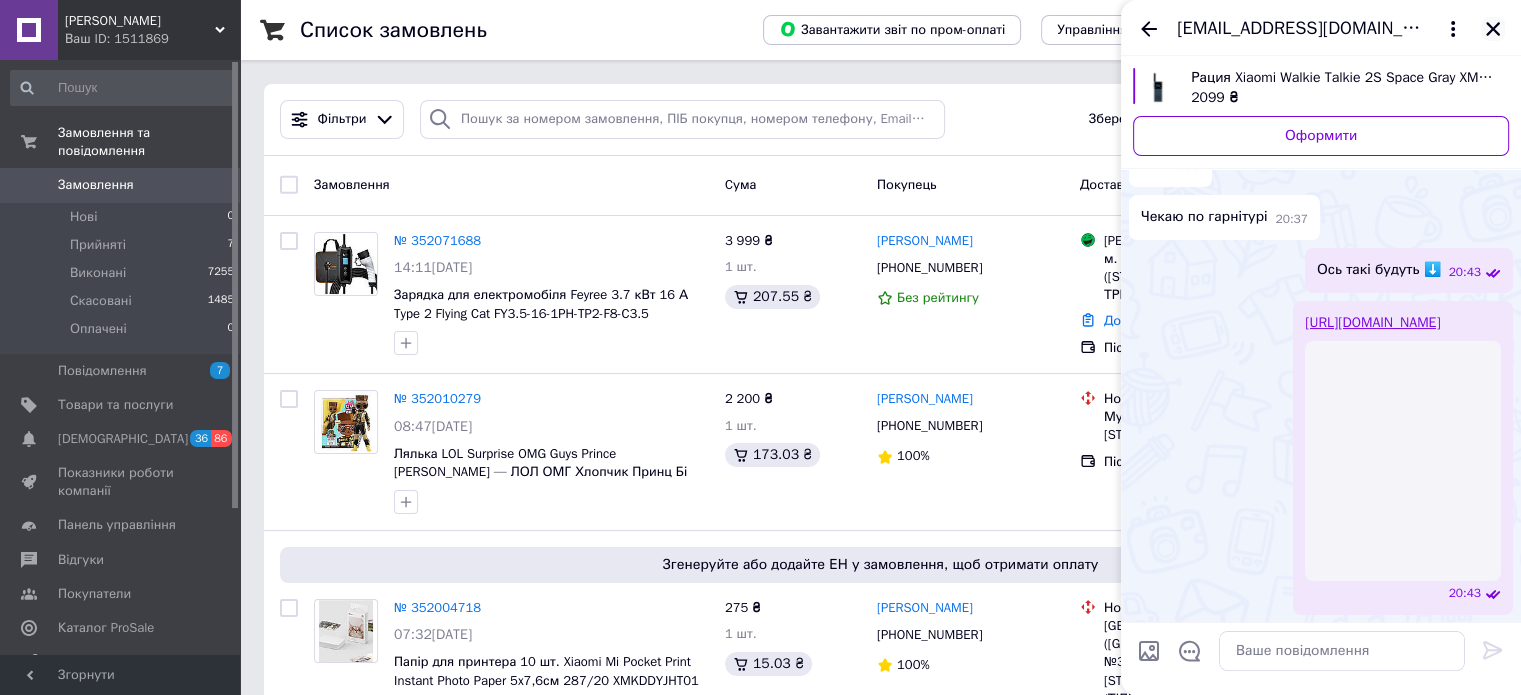 click 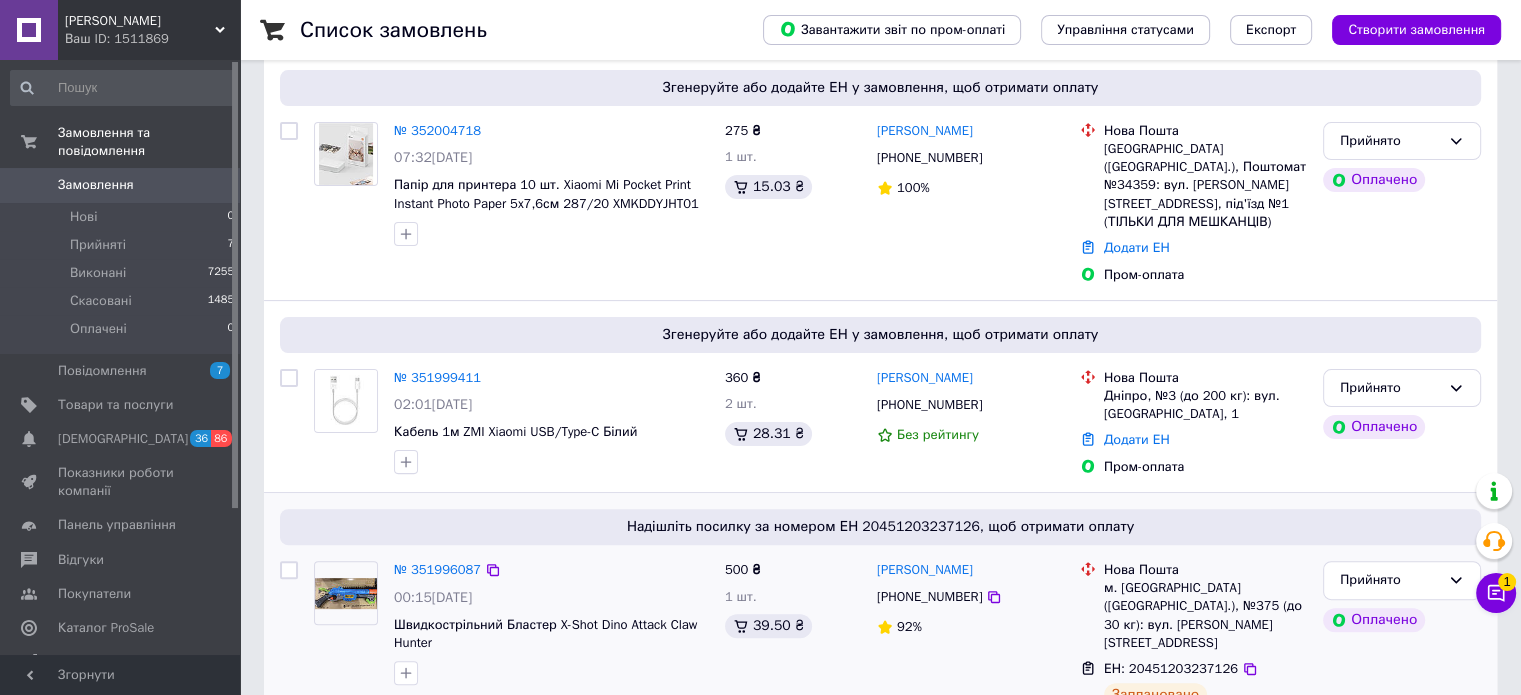 scroll, scrollTop: 500, scrollLeft: 0, axis: vertical 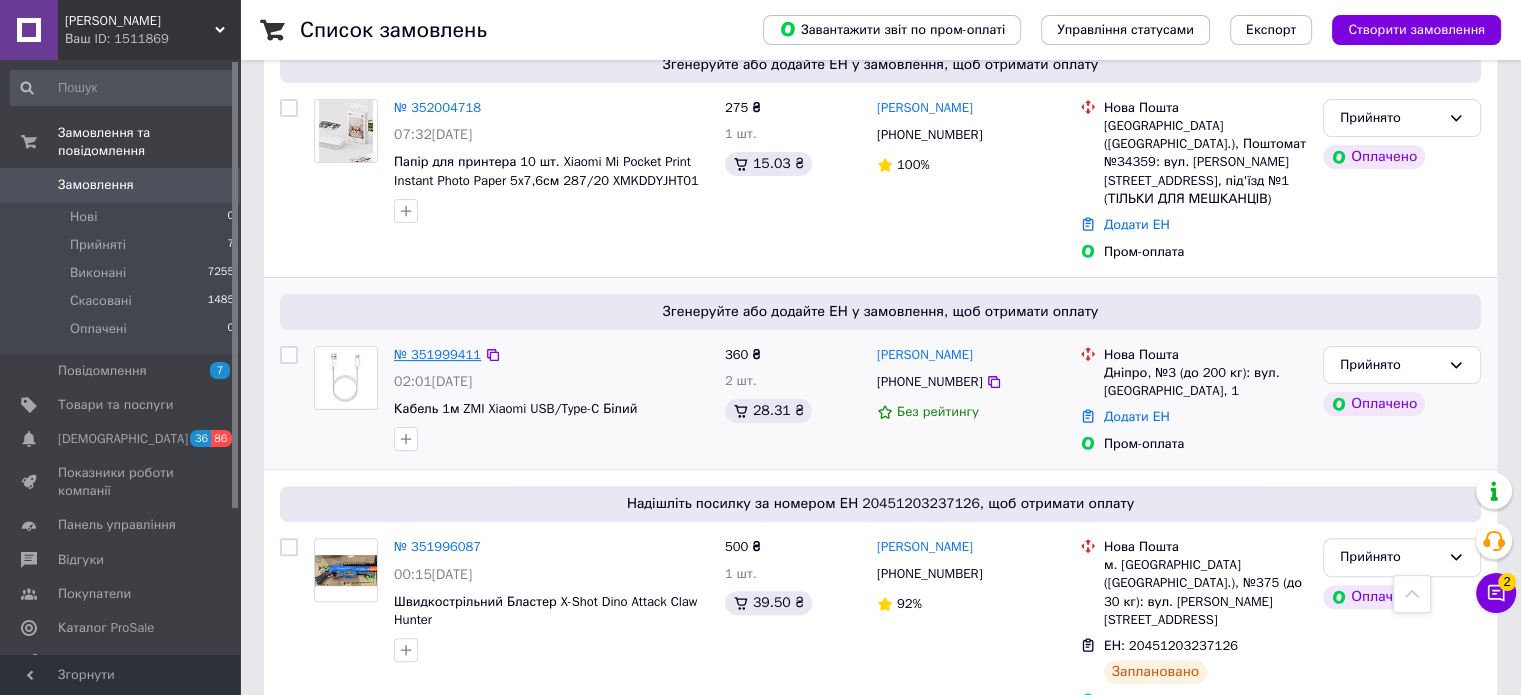 click on "№ 351999411" at bounding box center (437, 354) 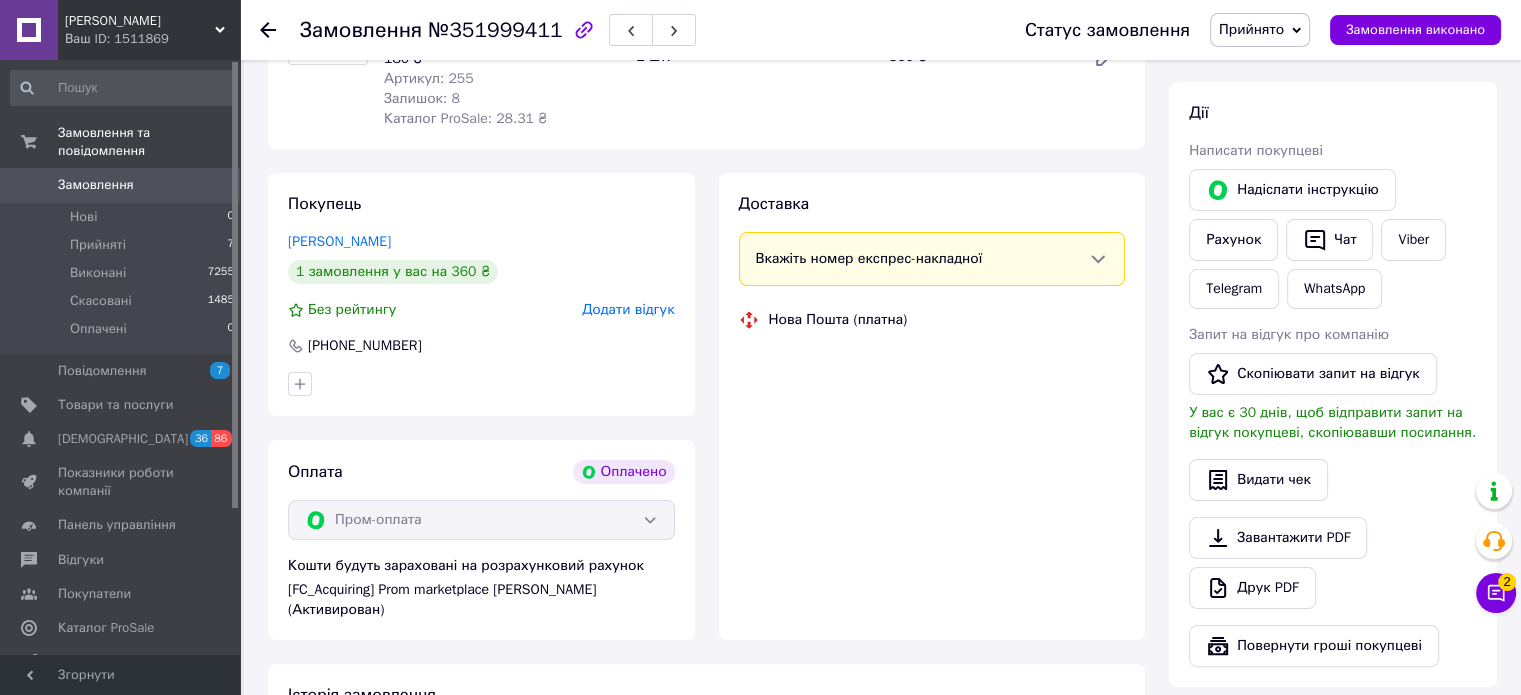 scroll, scrollTop: 500, scrollLeft: 0, axis: vertical 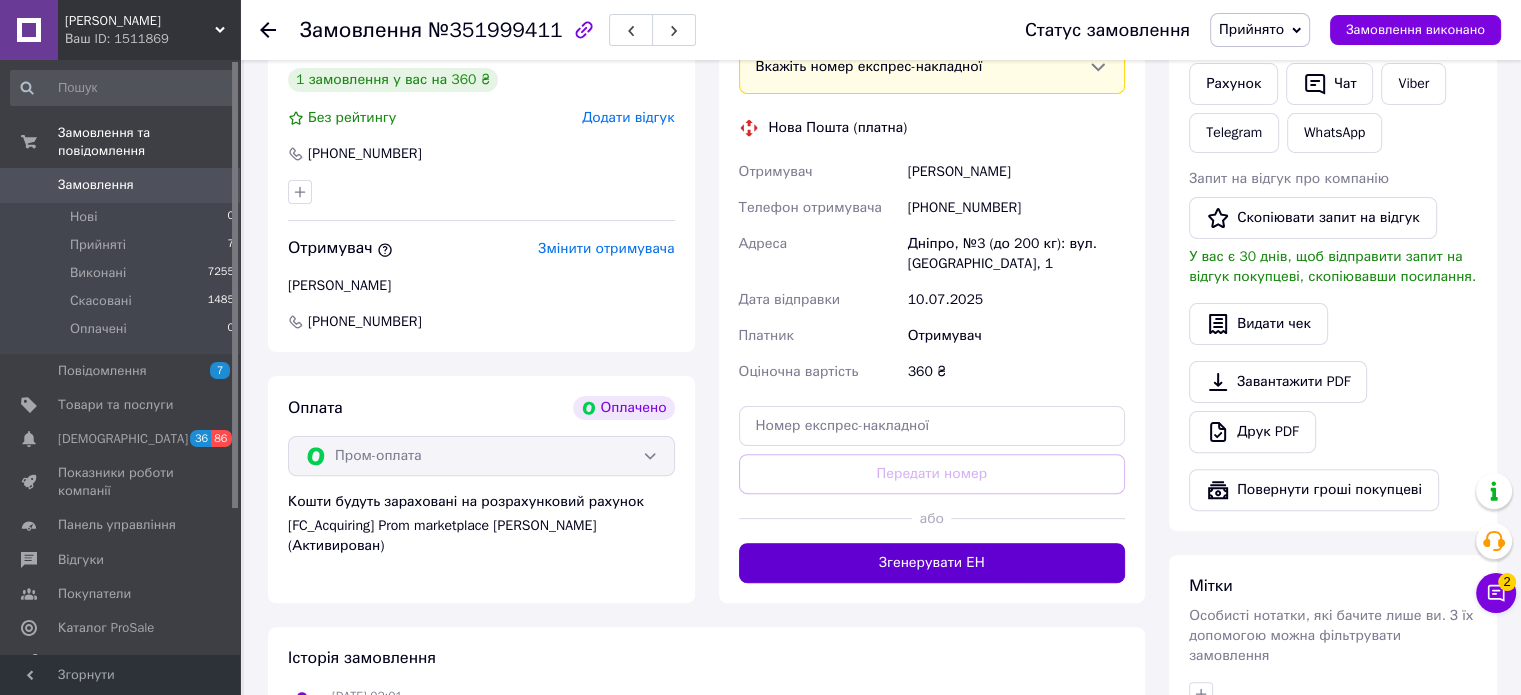 click on "Згенерувати ЕН" at bounding box center (932, 563) 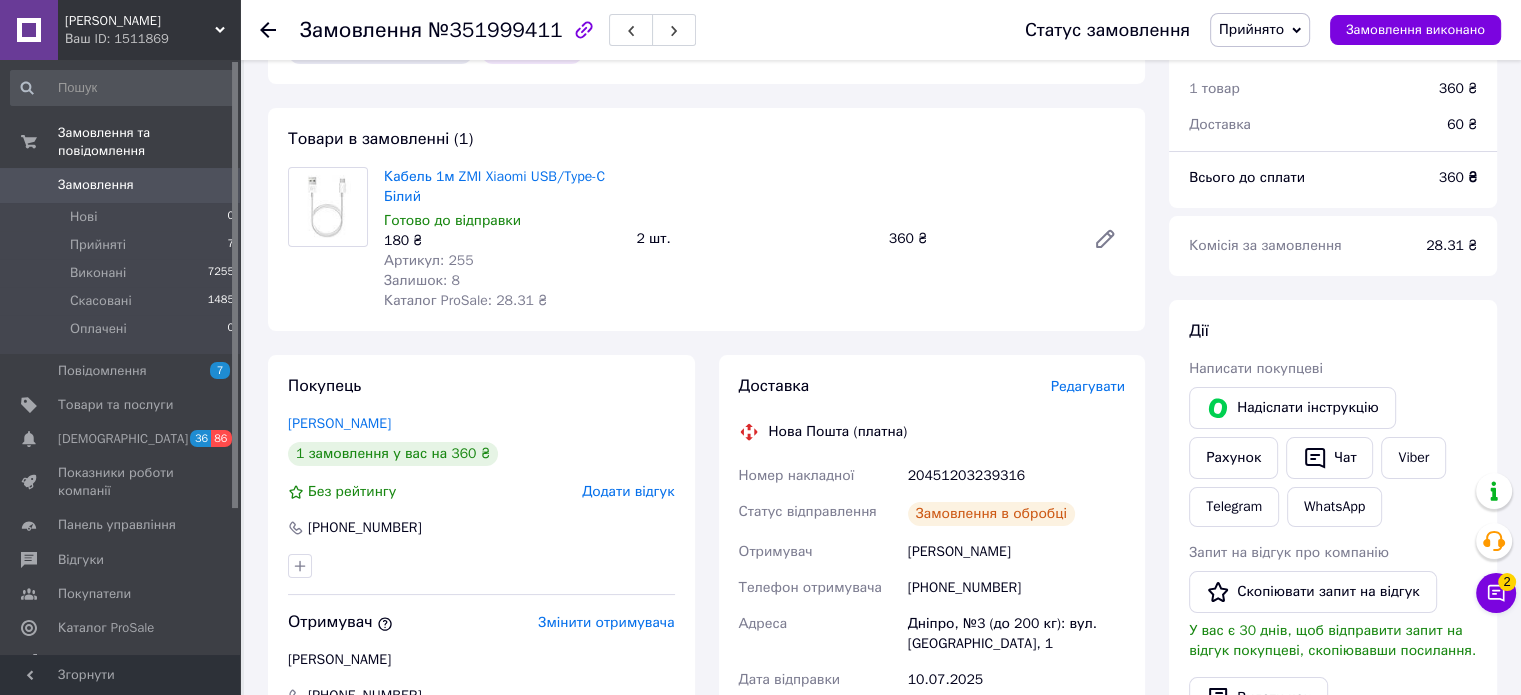 scroll, scrollTop: 200, scrollLeft: 0, axis: vertical 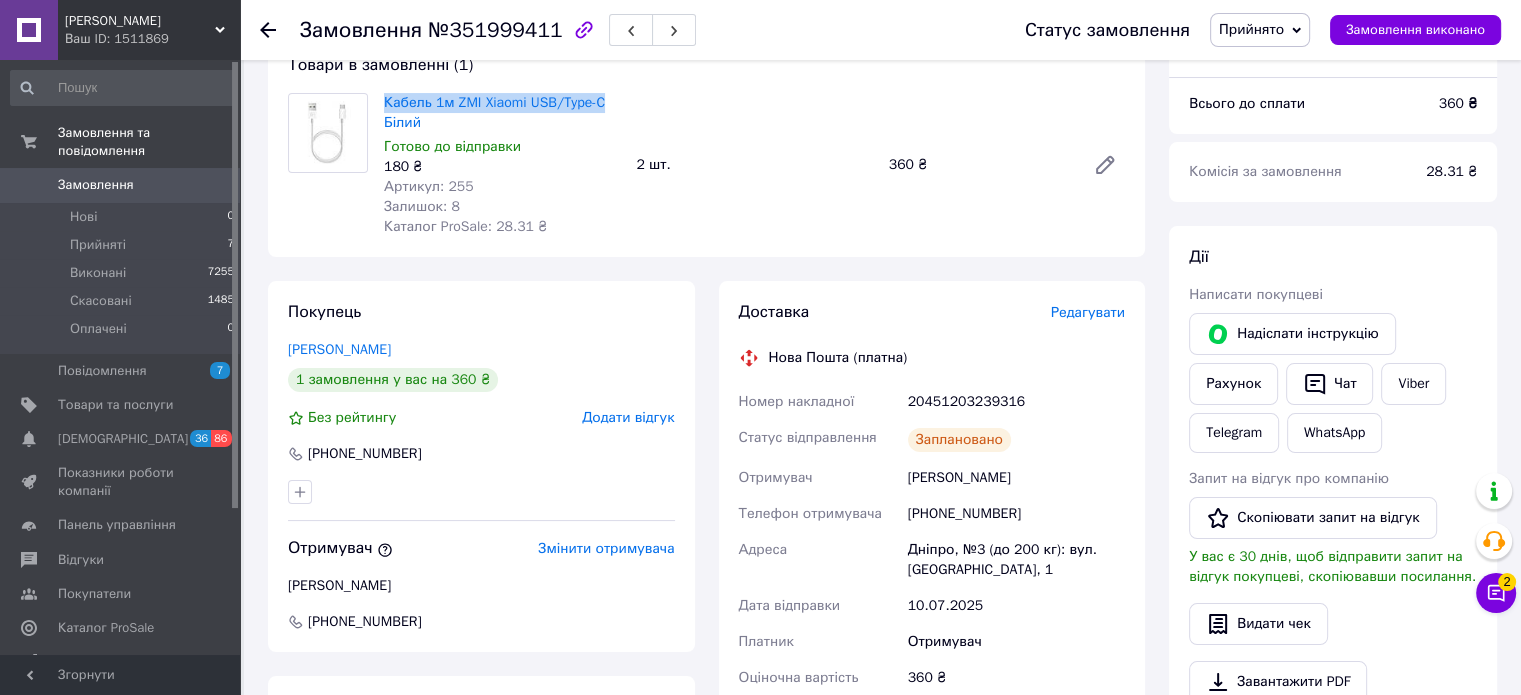 drag, startPoint x: 388, startPoint y: 104, endPoint x: 617, endPoint y: 112, distance: 229.1397 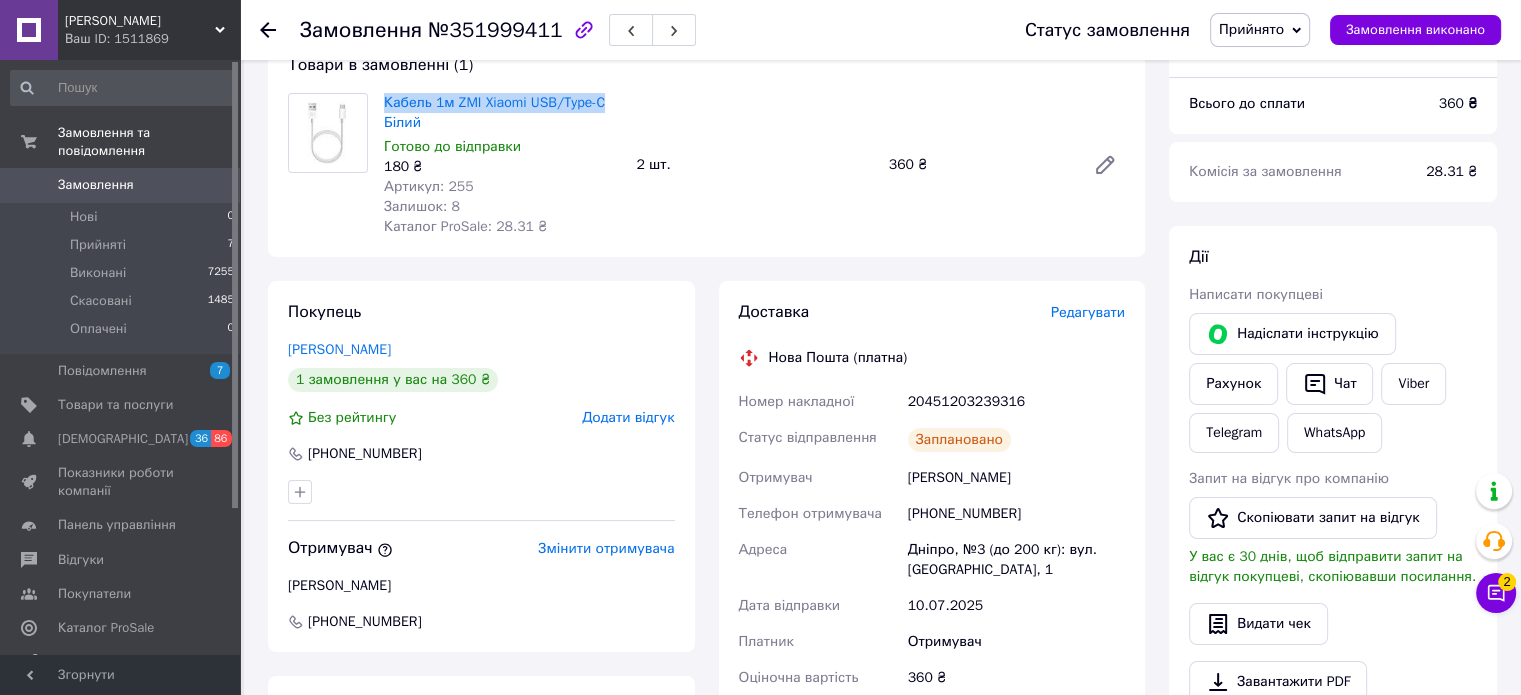 click on "Кабель 1м ZMI Xiaomi USB/Type-C Білий Готово до відправки 180 ₴ Артикул: 255 Залишок: 8 Каталог ProSale: 28.31 ₴" at bounding box center (502, 165) 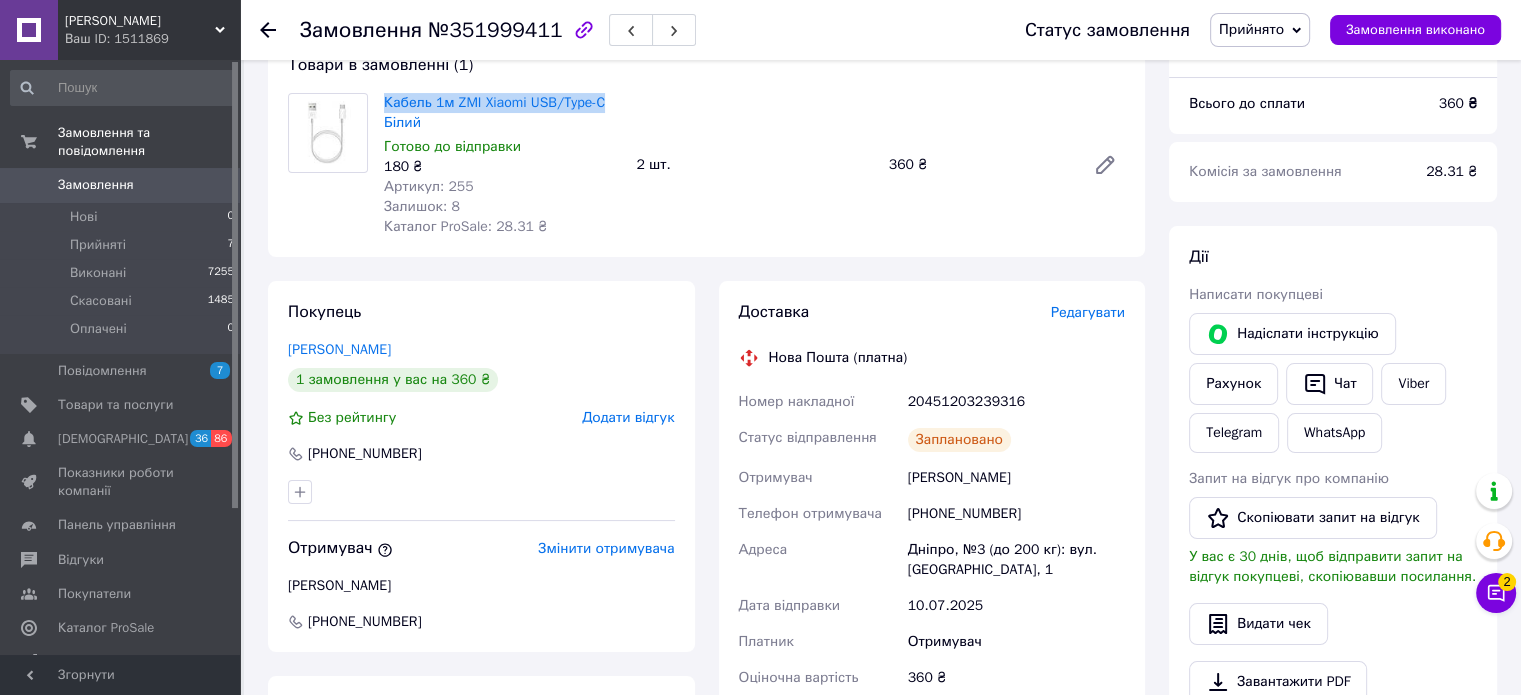 copy on "Кабель 1м ZMI Xiaomi USB/Type-C" 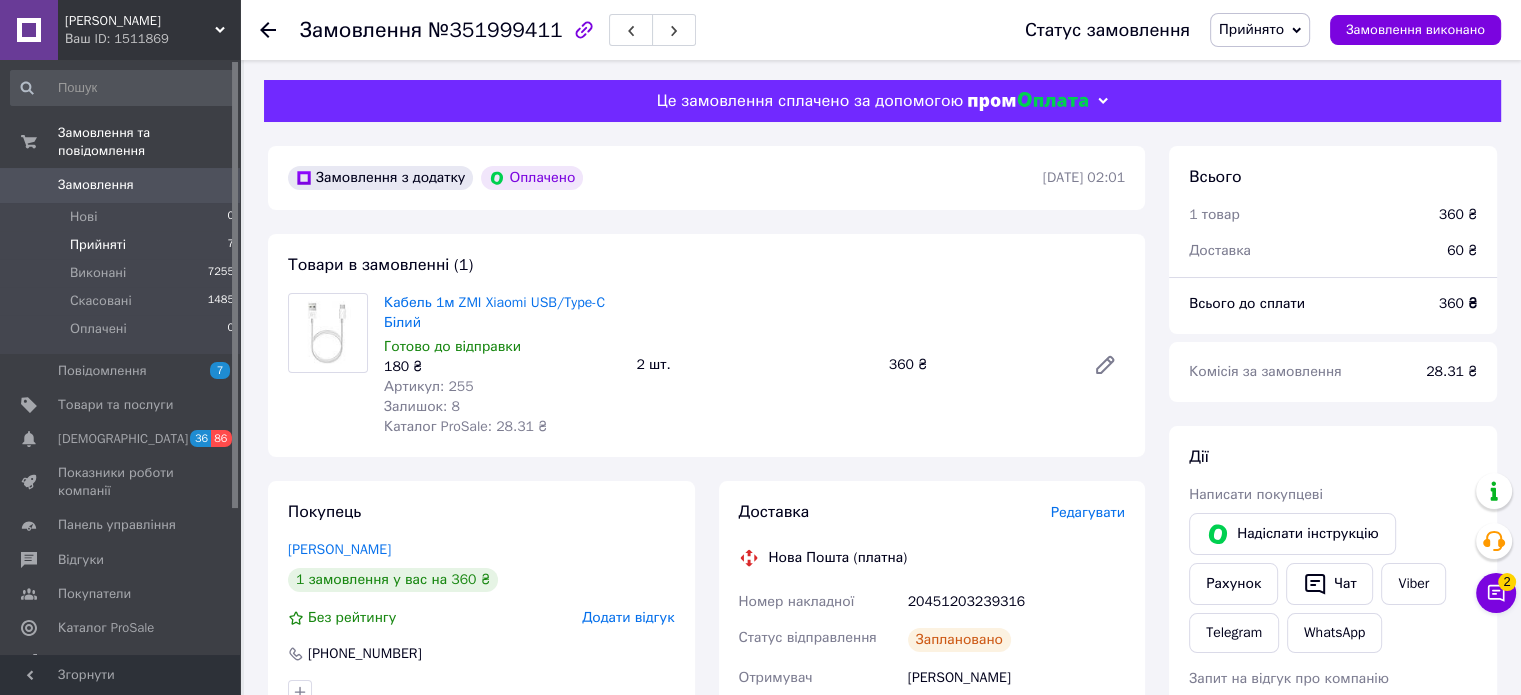 click on "Прийняті 7" at bounding box center (123, 245) 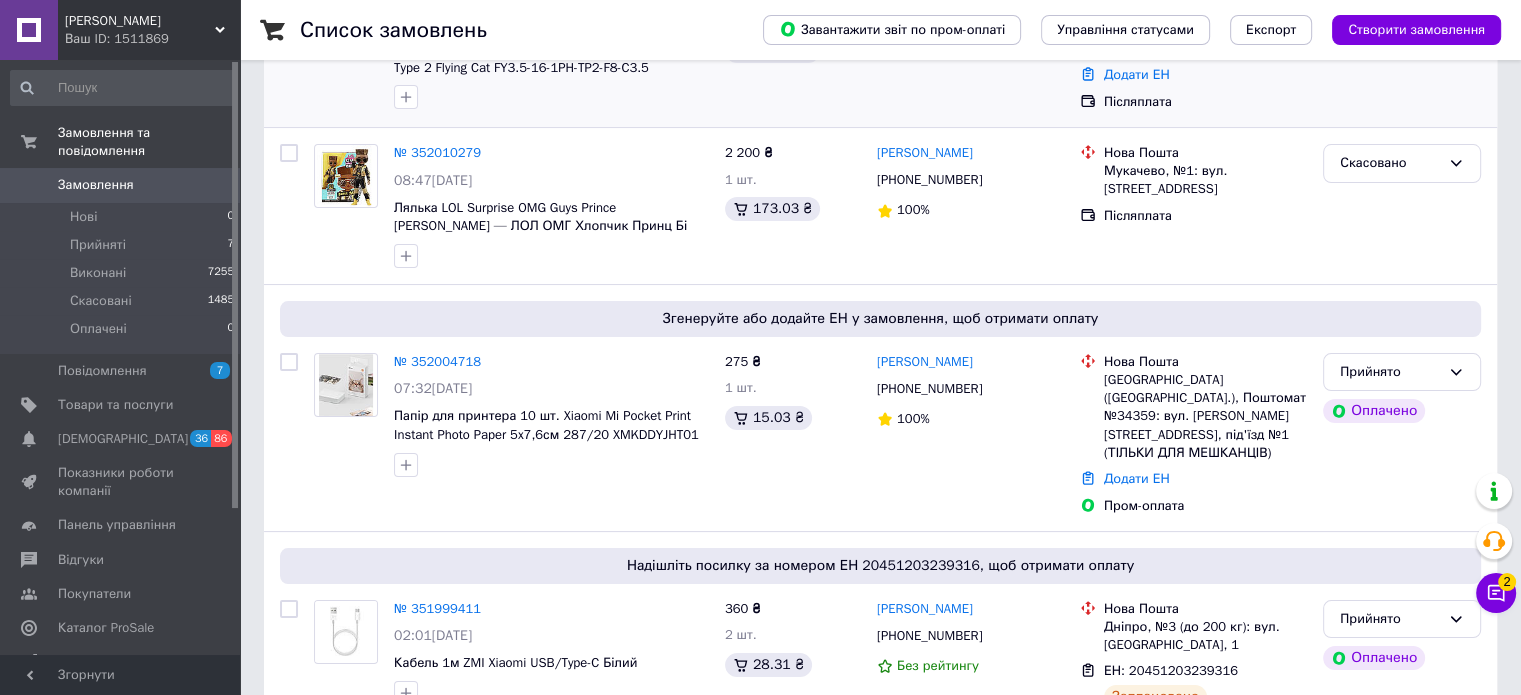 scroll, scrollTop: 300, scrollLeft: 0, axis: vertical 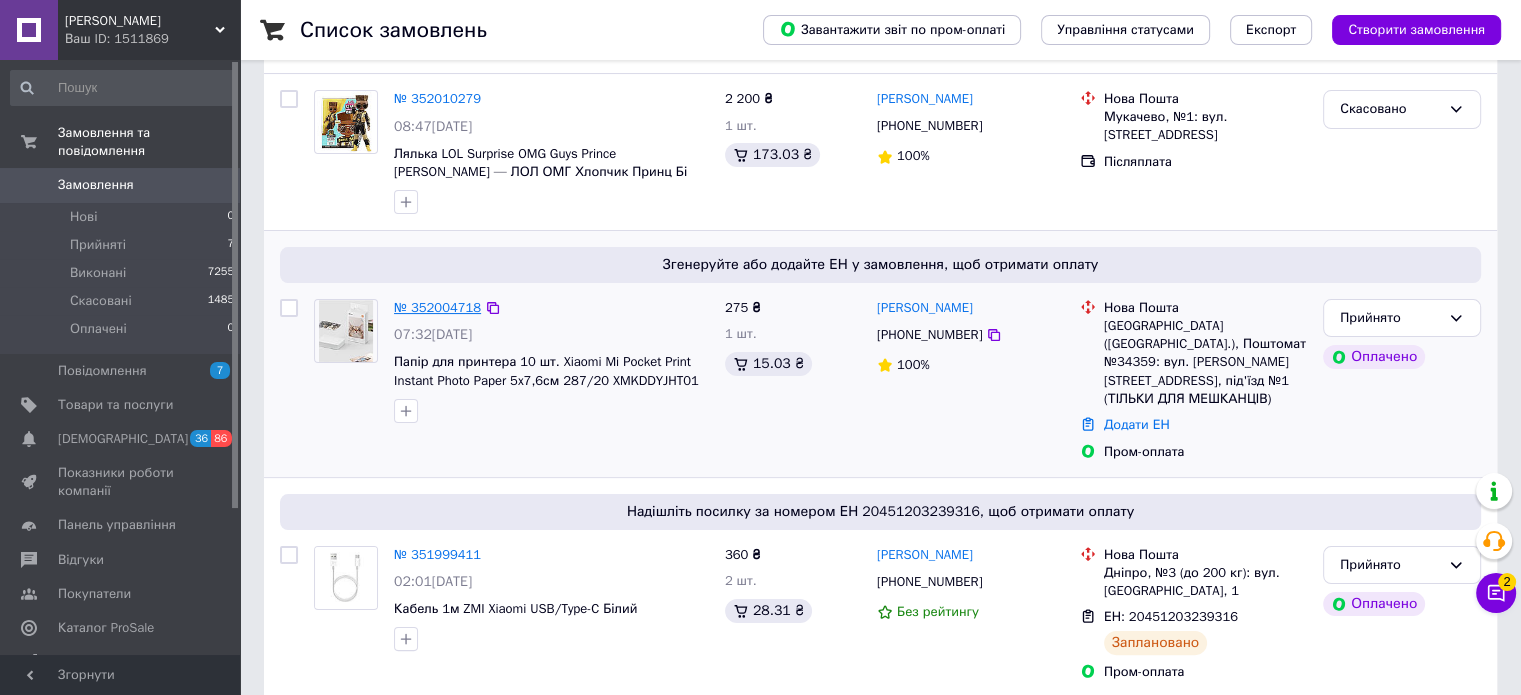 click on "№ 352004718" at bounding box center [437, 307] 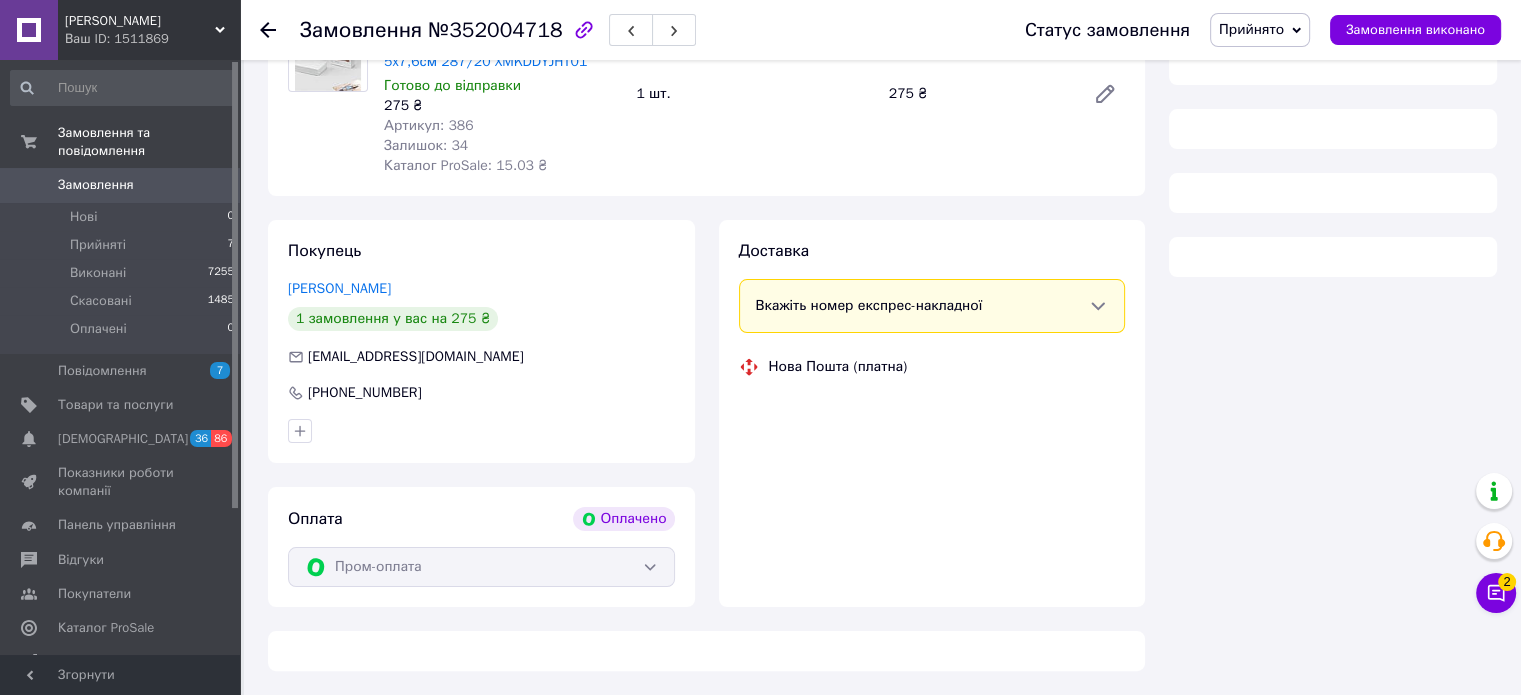 scroll, scrollTop: 300, scrollLeft: 0, axis: vertical 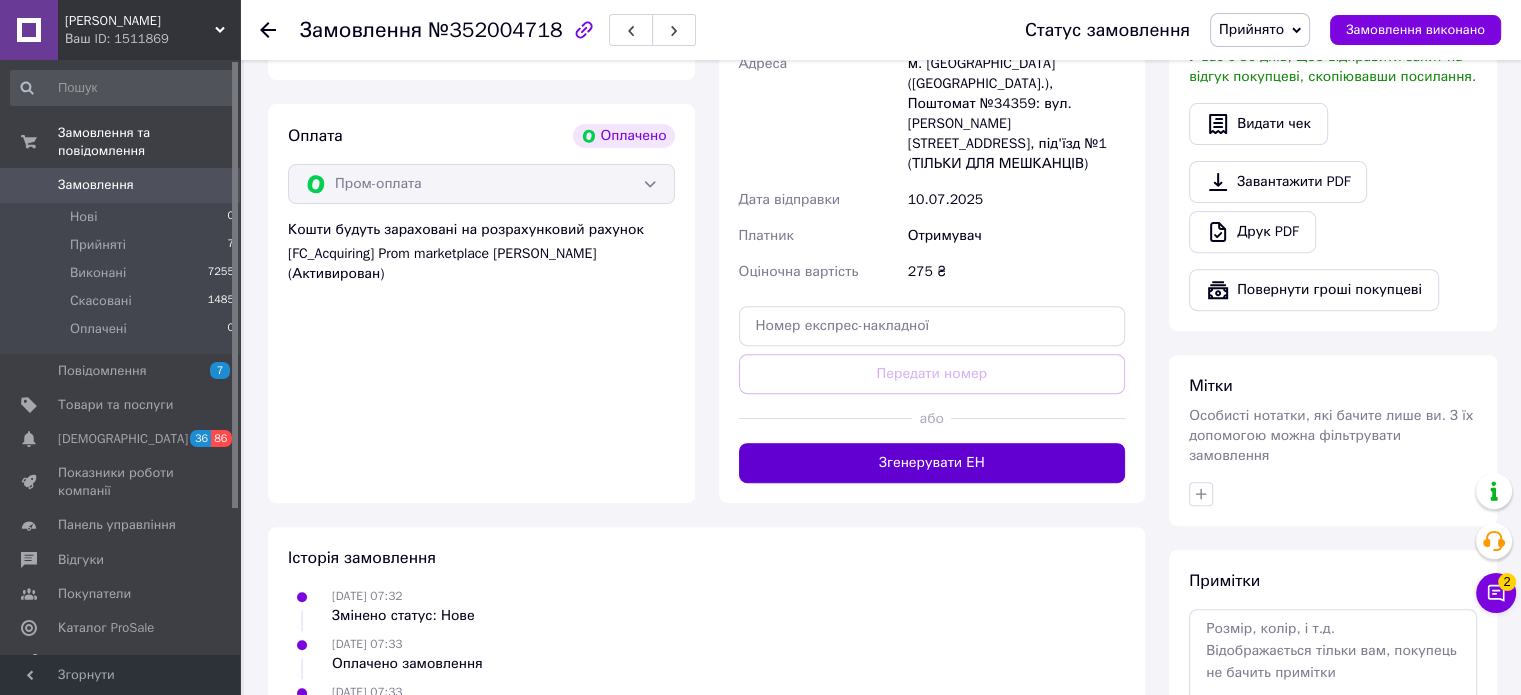 click on "Згенерувати ЕН" at bounding box center (932, 463) 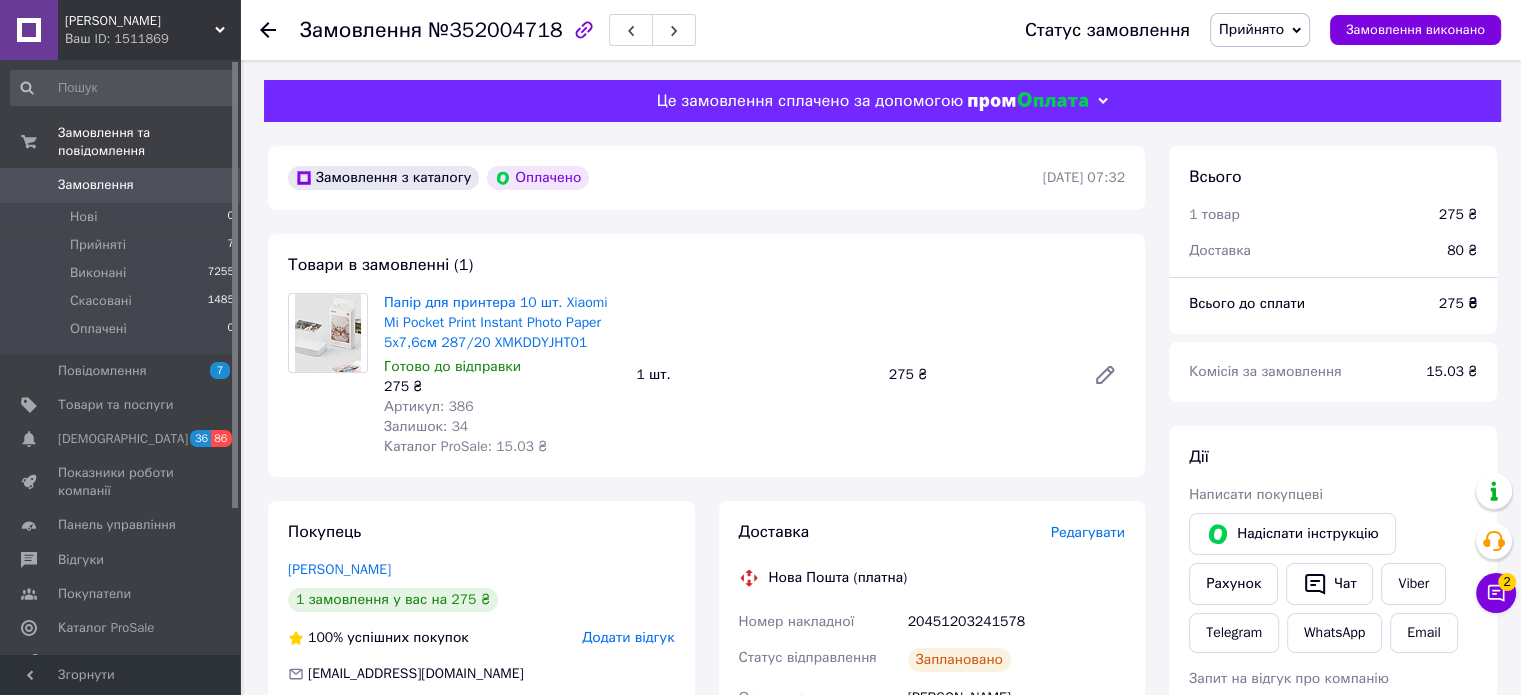 scroll, scrollTop: 200, scrollLeft: 0, axis: vertical 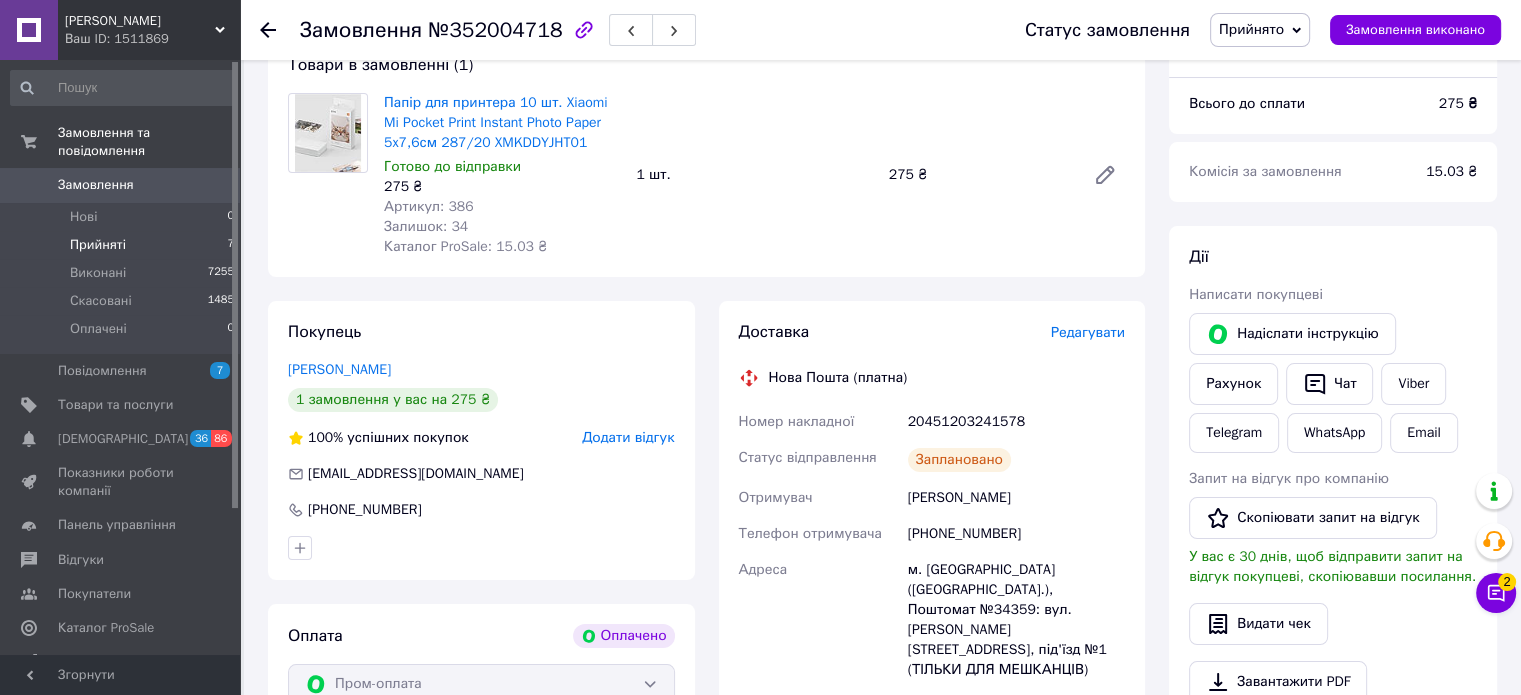 click on "Прийняті 7" at bounding box center (123, 245) 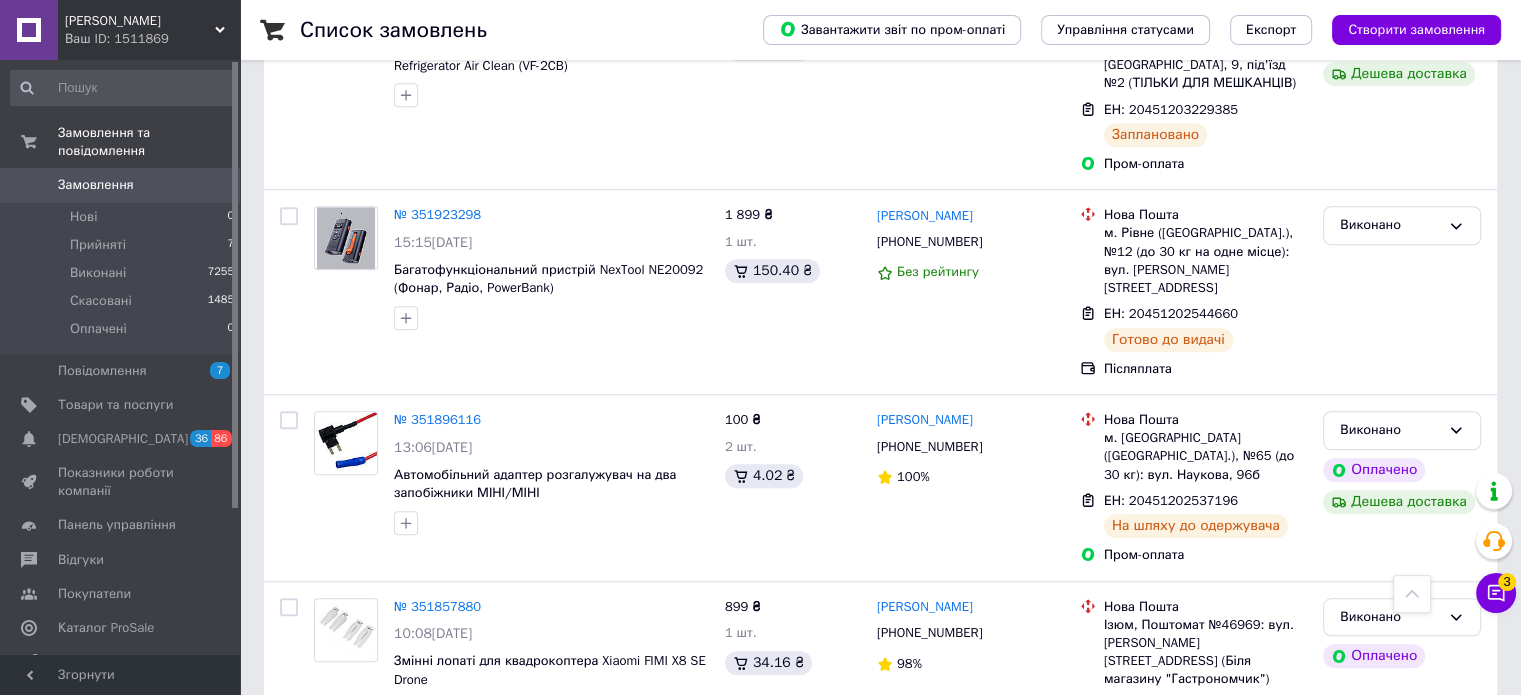 scroll, scrollTop: 1800, scrollLeft: 0, axis: vertical 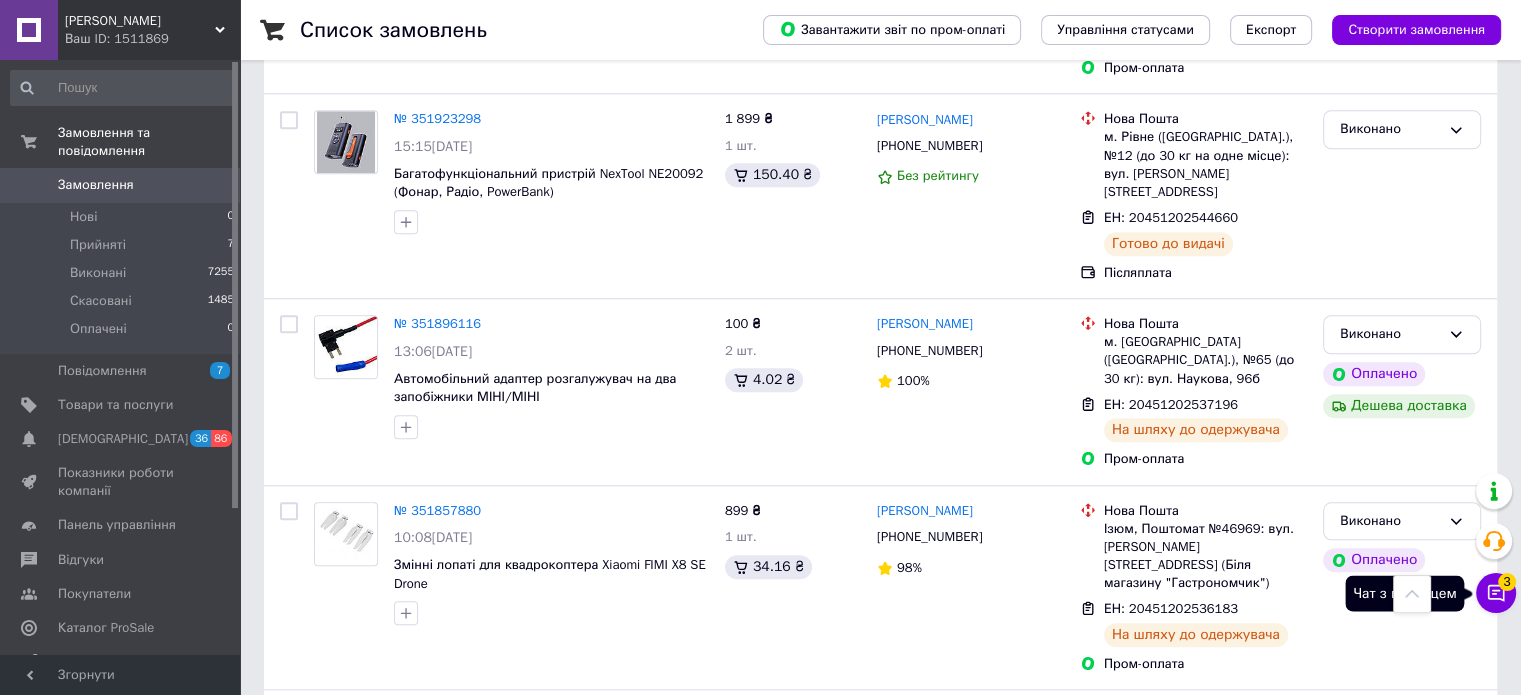 click on "3" at bounding box center [1507, 582] 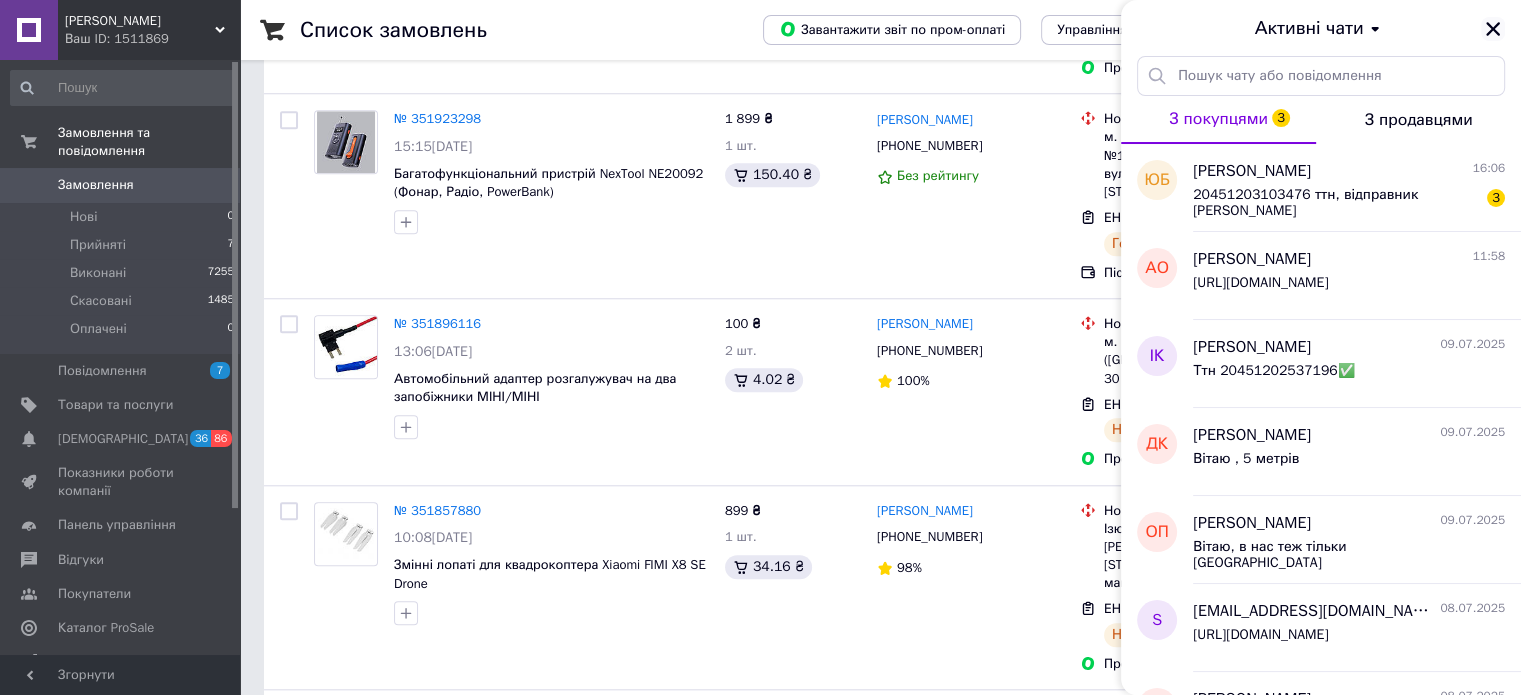 click 